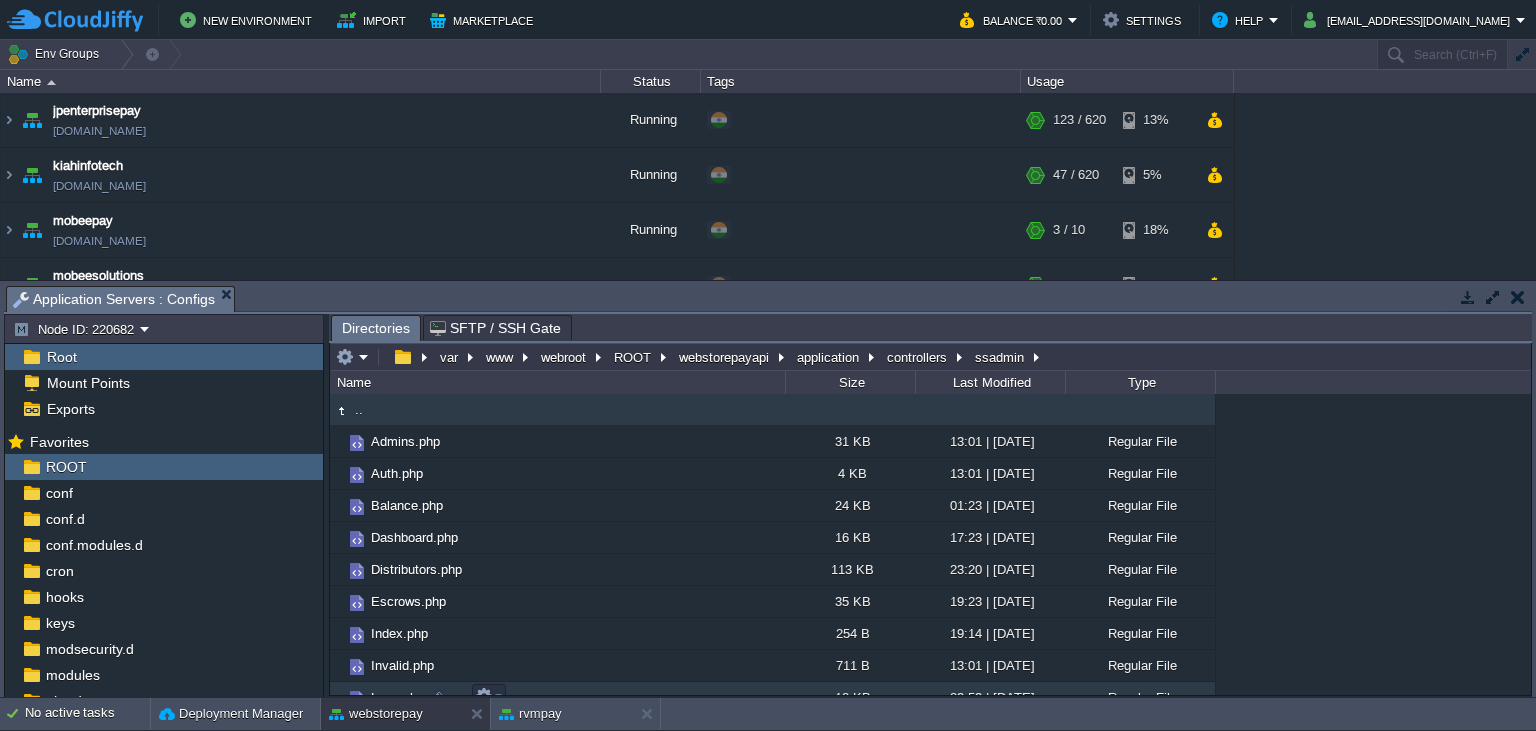 scroll, scrollTop: 0, scrollLeft: 0, axis: both 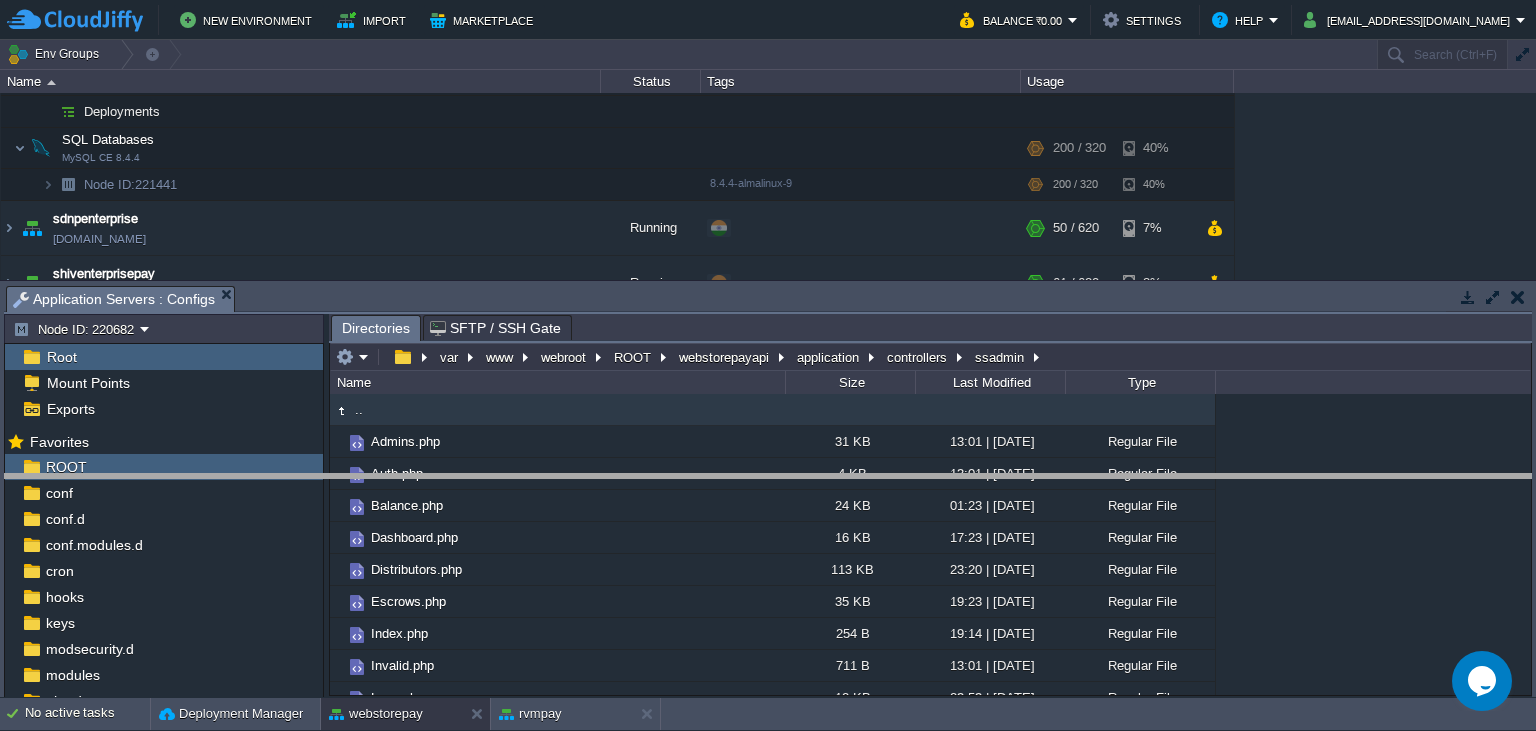 drag, startPoint x: 554, startPoint y: 302, endPoint x: 588, endPoint y: 490, distance: 191.04973 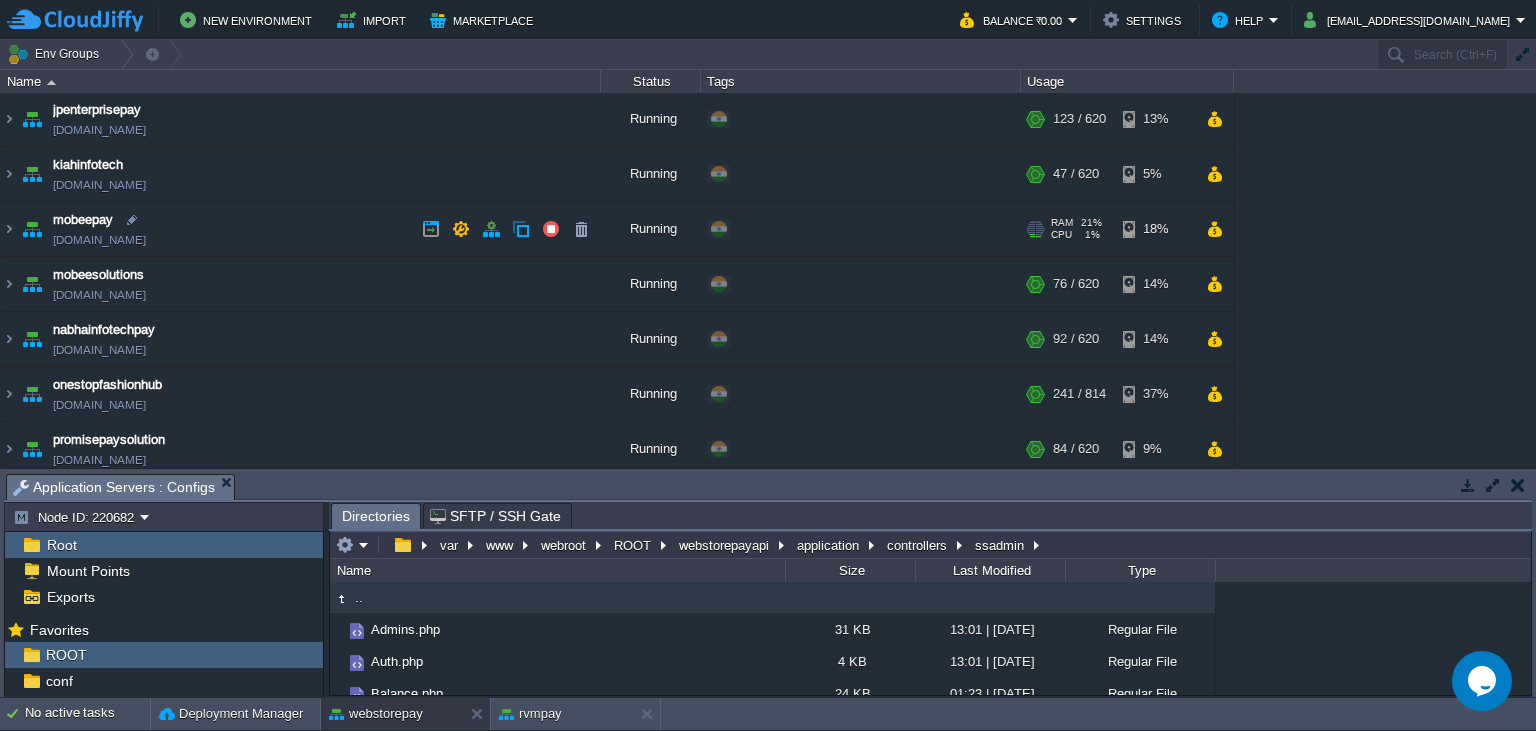 scroll, scrollTop: 0, scrollLeft: 0, axis: both 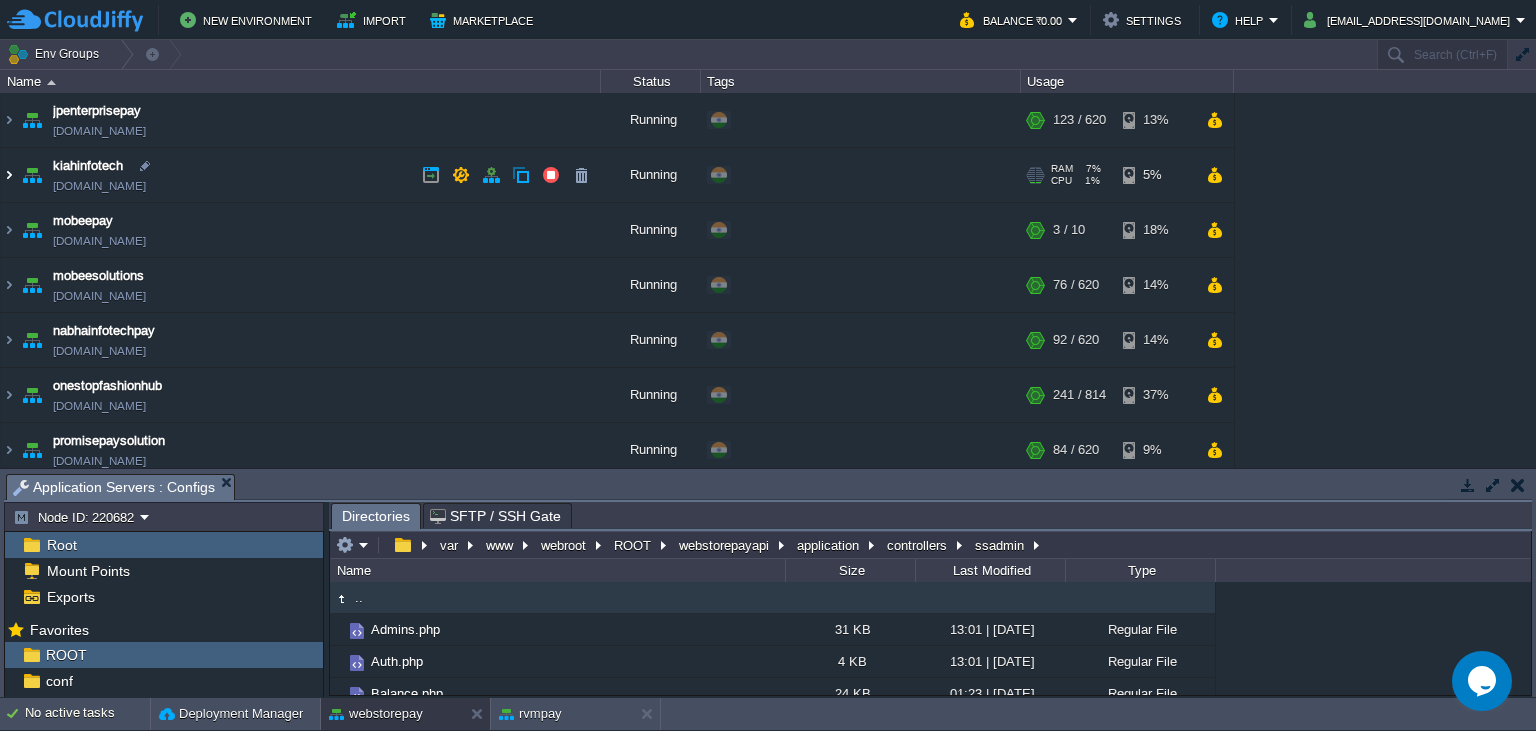 click at bounding box center [9, 175] 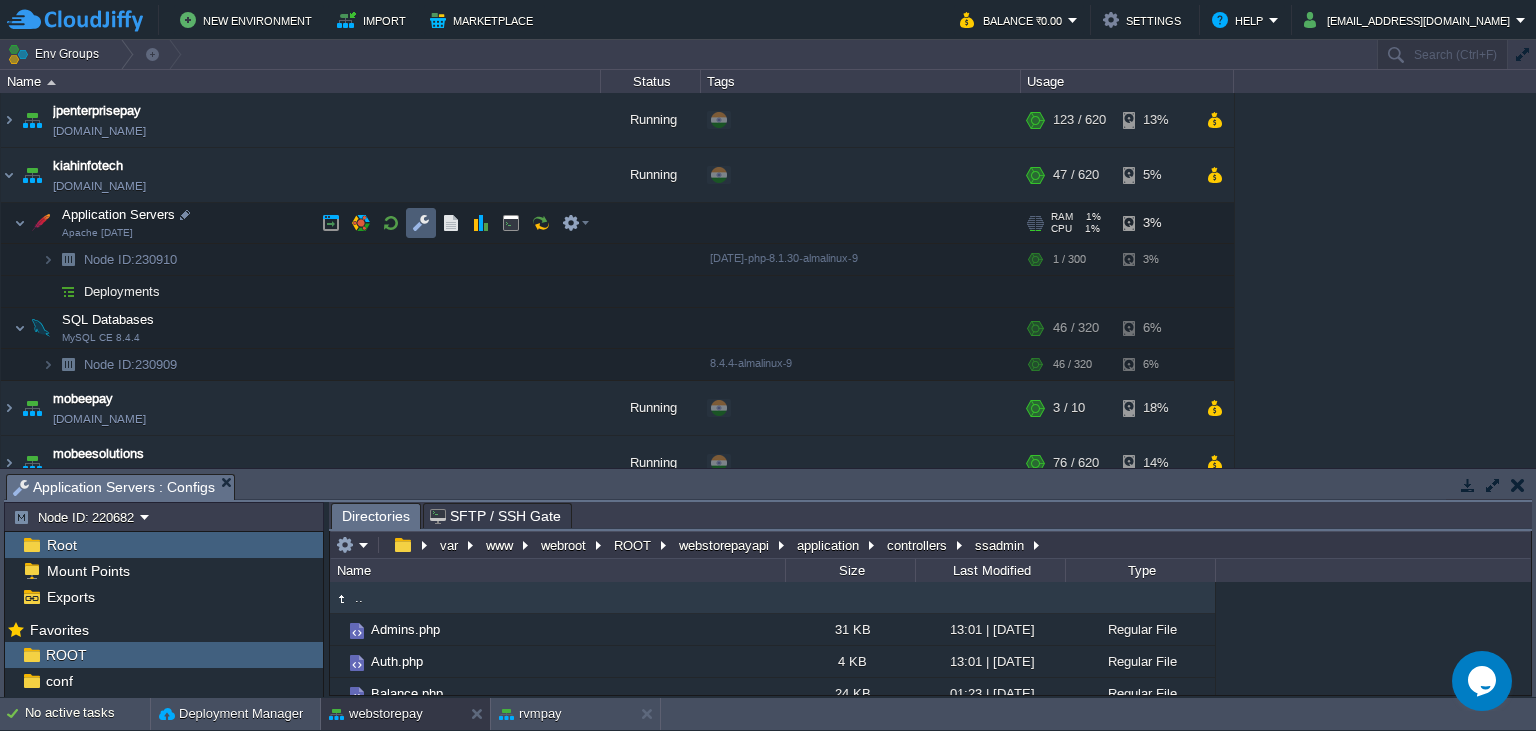 click at bounding box center (421, 223) 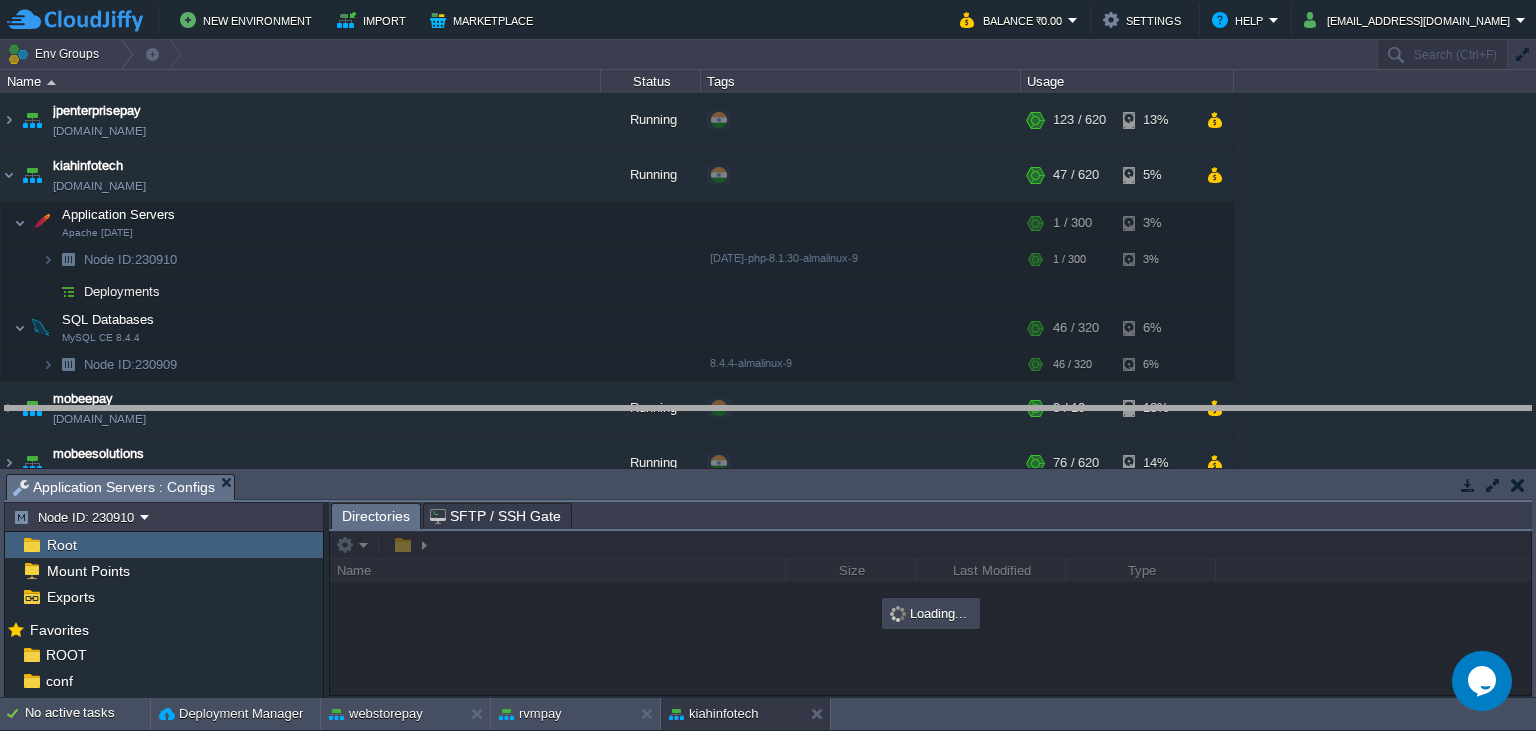 drag, startPoint x: 854, startPoint y: 486, endPoint x: 864, endPoint y: 378, distance: 108.461975 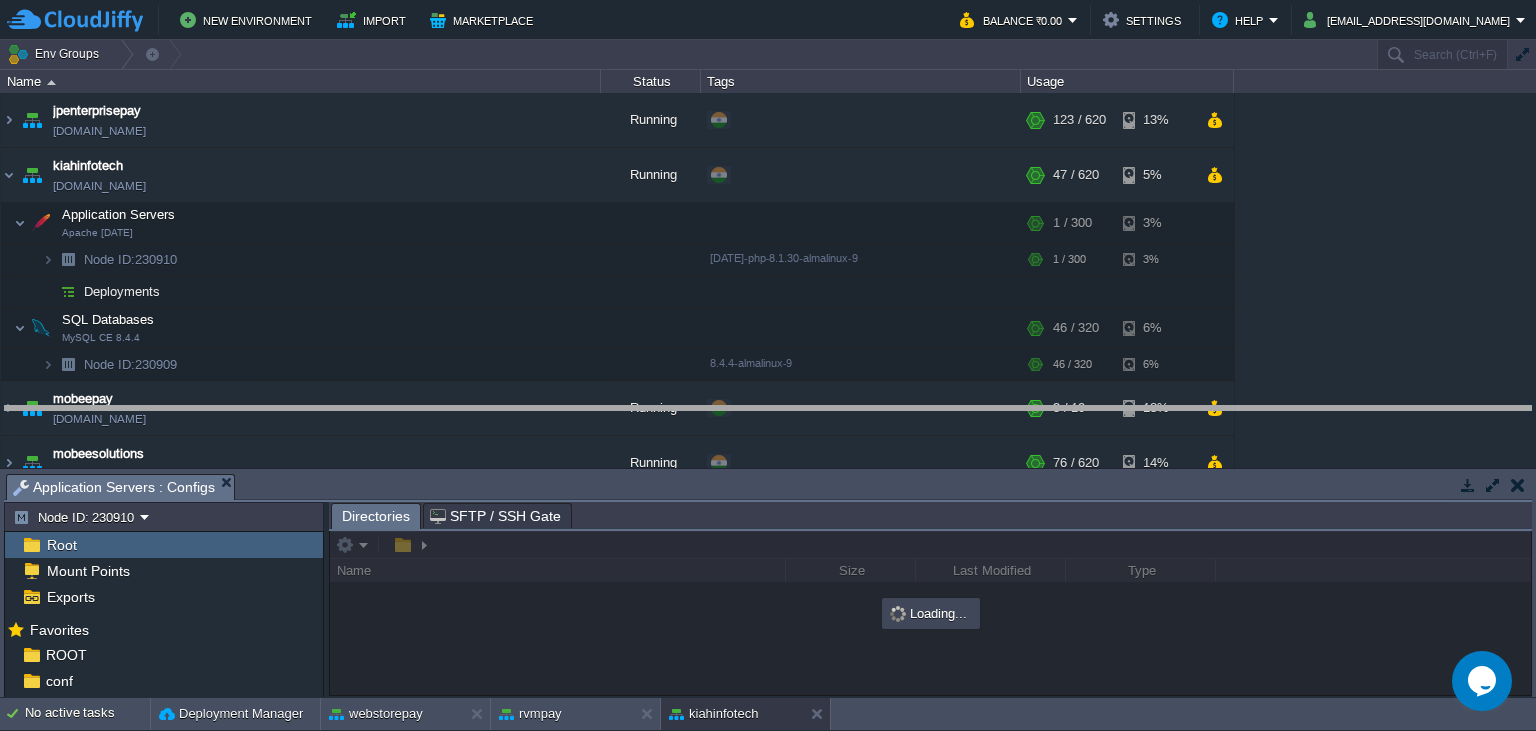 click on "New Environment Import Marketplace Bonus ₹0.00 Upgrade Account Balance ₹0.00 Settings Help [EMAIL_ADDRESS][DOMAIN_NAME]         Env Groups                     Search (Ctrl+F)         auto-gen Name Status Tags Usage jpenterprisepay [DOMAIN_NAME] Running                                 + Add to Env Group                                                                                                                                                            RAM                 20%                                         CPU                 1%                             123 / 620                    13%       kiahinfotech [DOMAIN_NAME] Running                                 + Add to Env Group                                                                                                                                                            RAM                 7%                                         CPU                 1%" at bounding box center [768, 365] 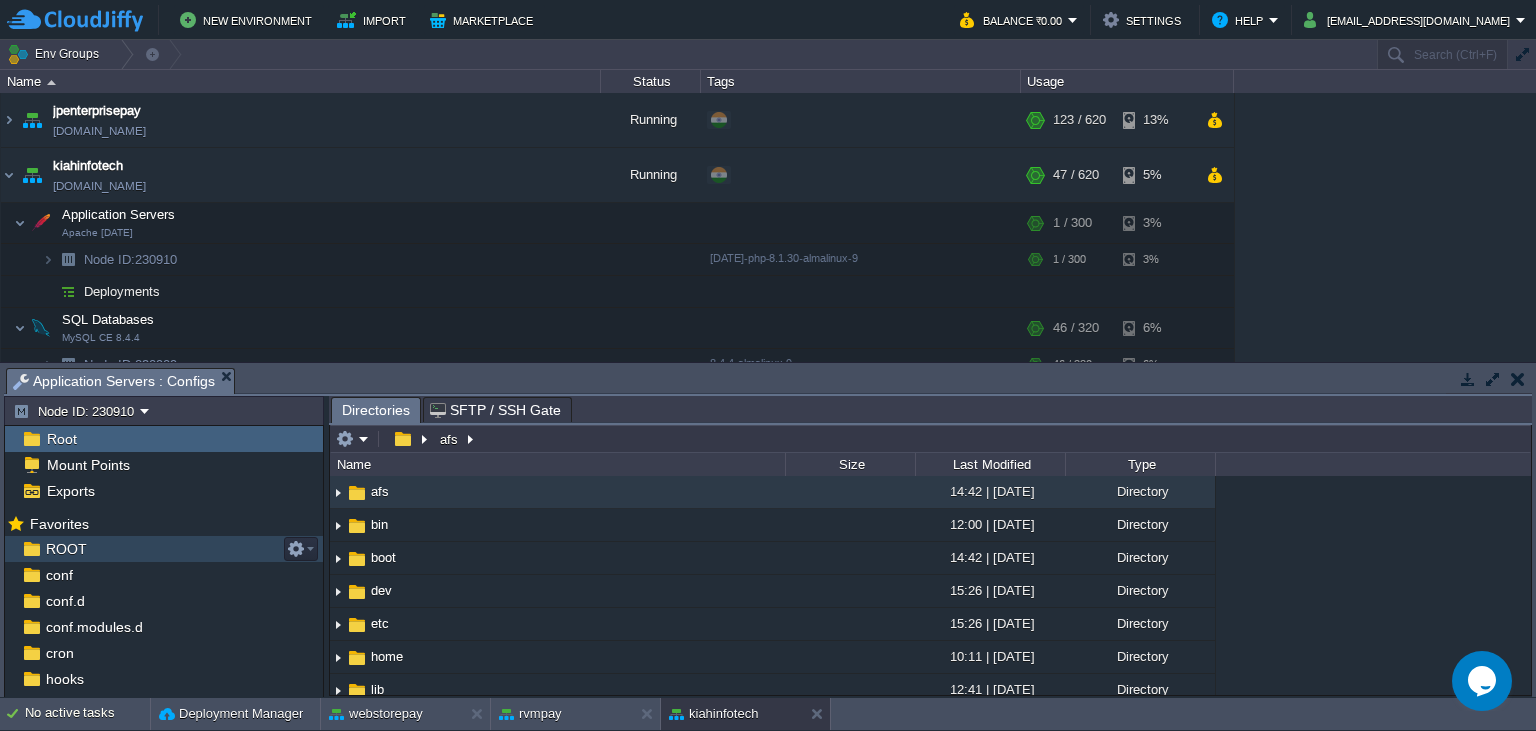 click on "ROOT" at bounding box center (66, 549) 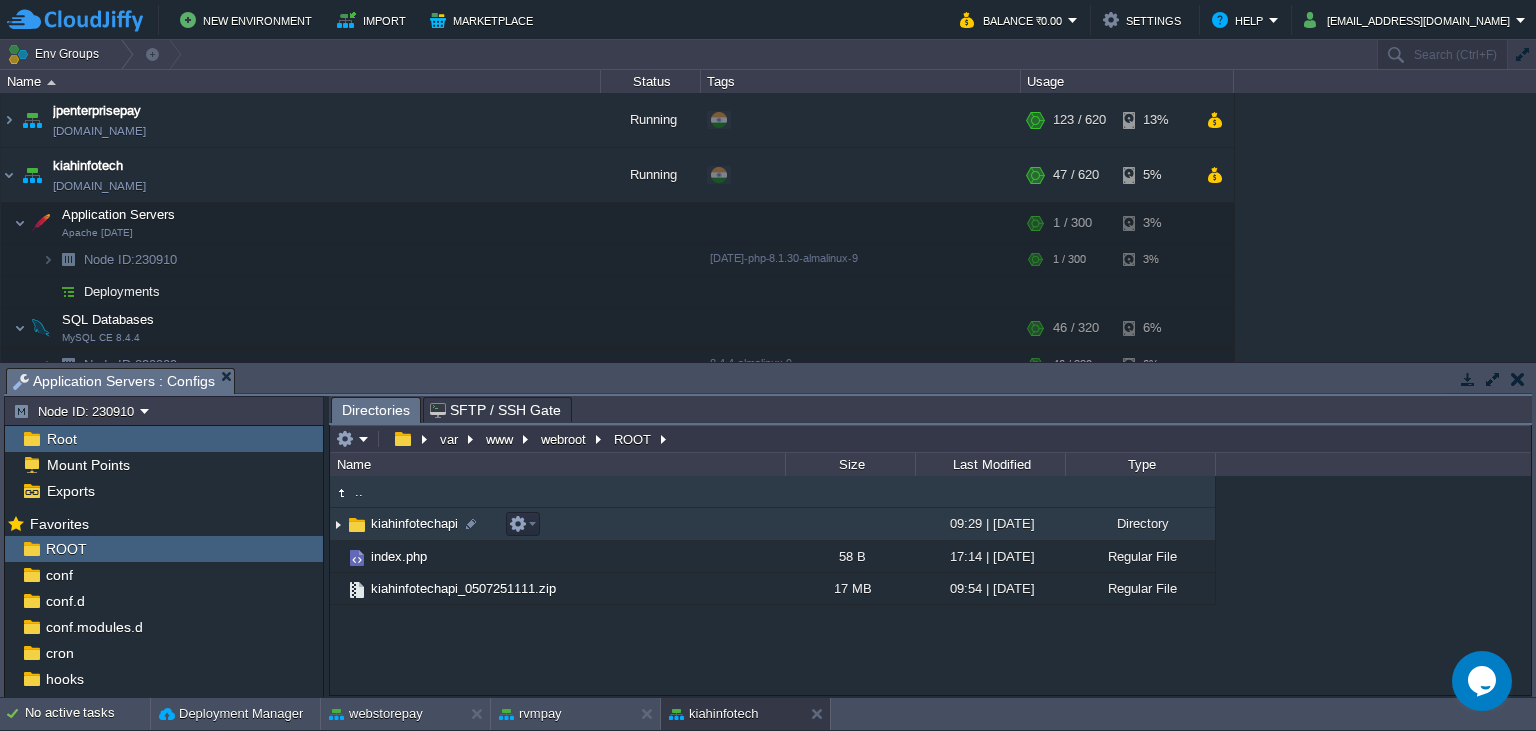 click on "kiahinfotechapi" at bounding box center [414, 523] 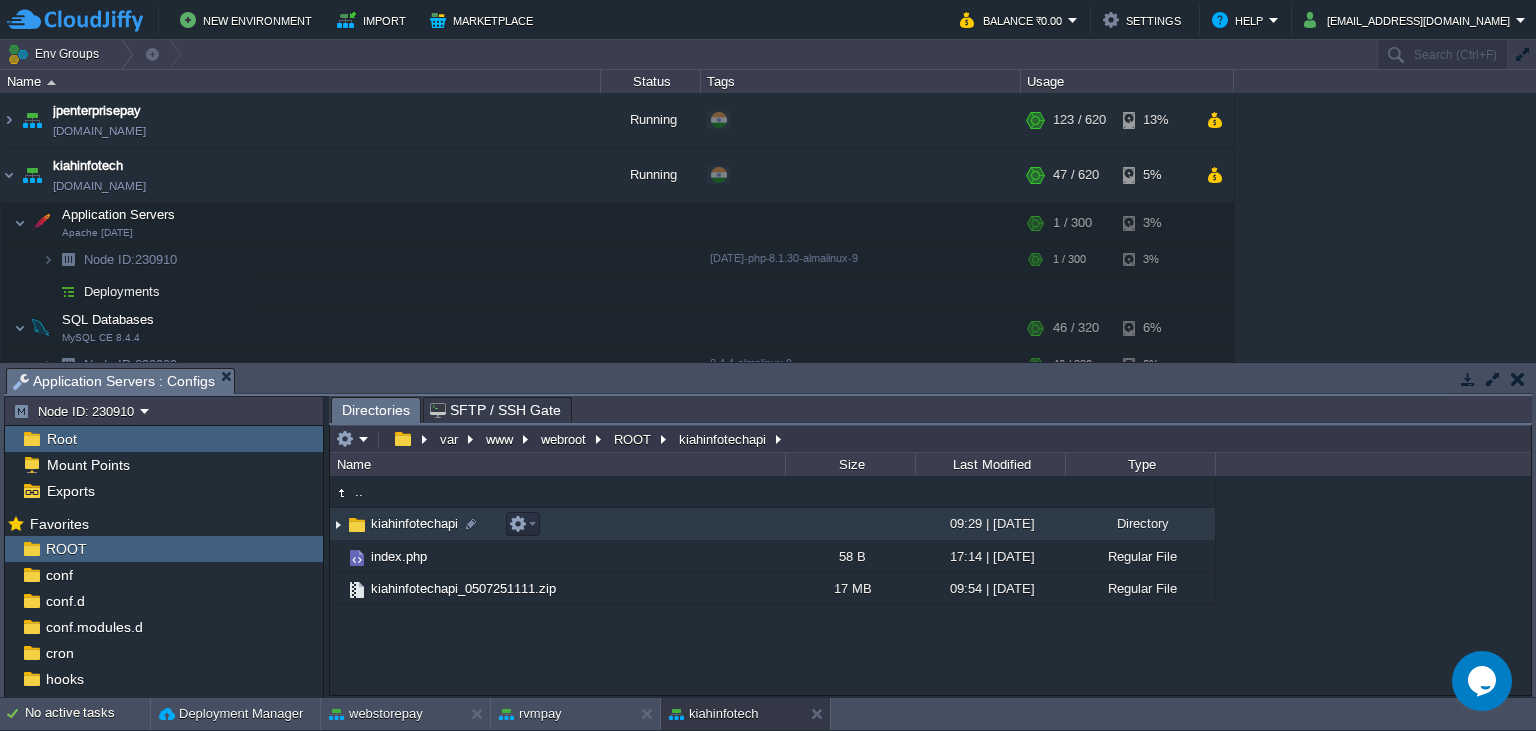 click on "kiahinfotechapi" at bounding box center [414, 523] 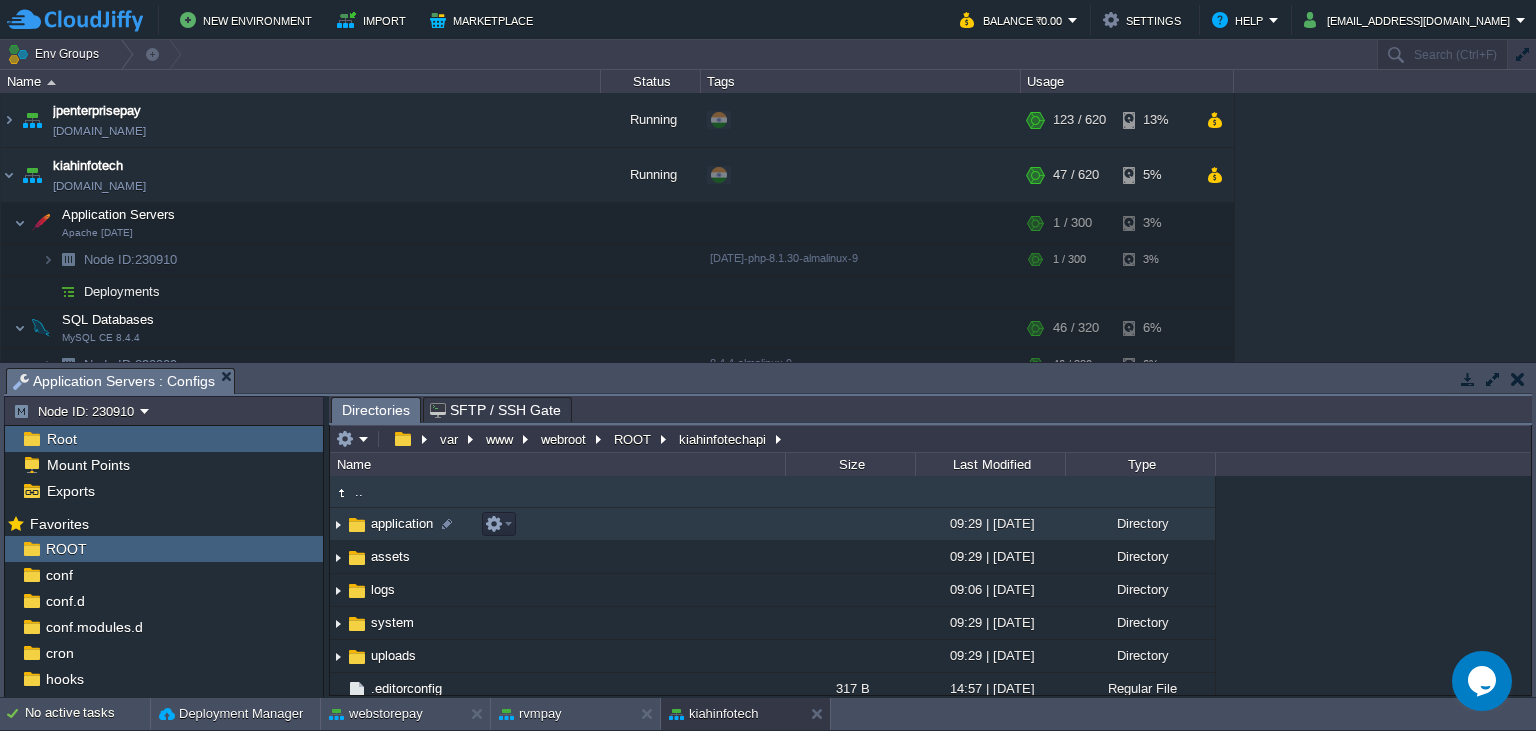 click on "application" at bounding box center (402, 523) 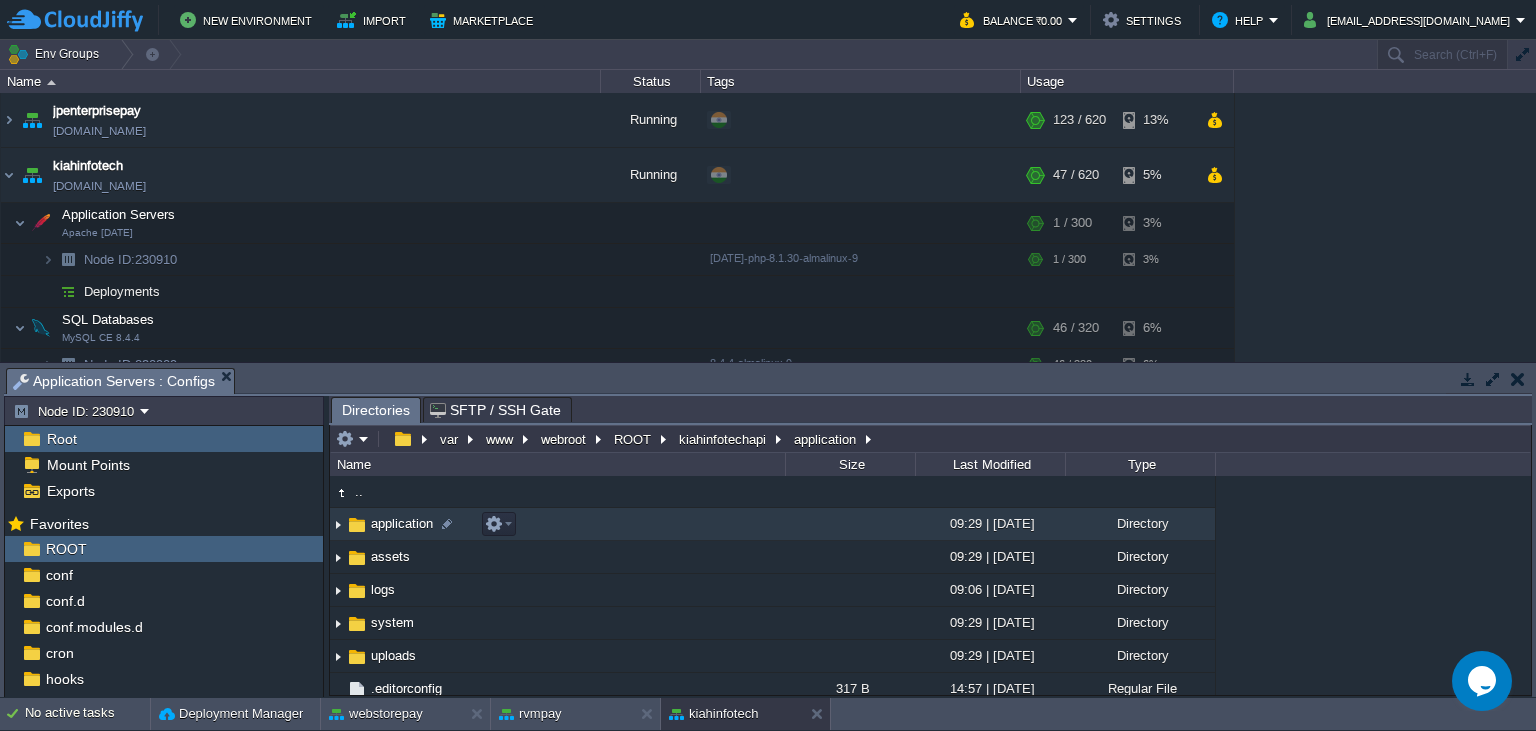 click on "application" at bounding box center [402, 523] 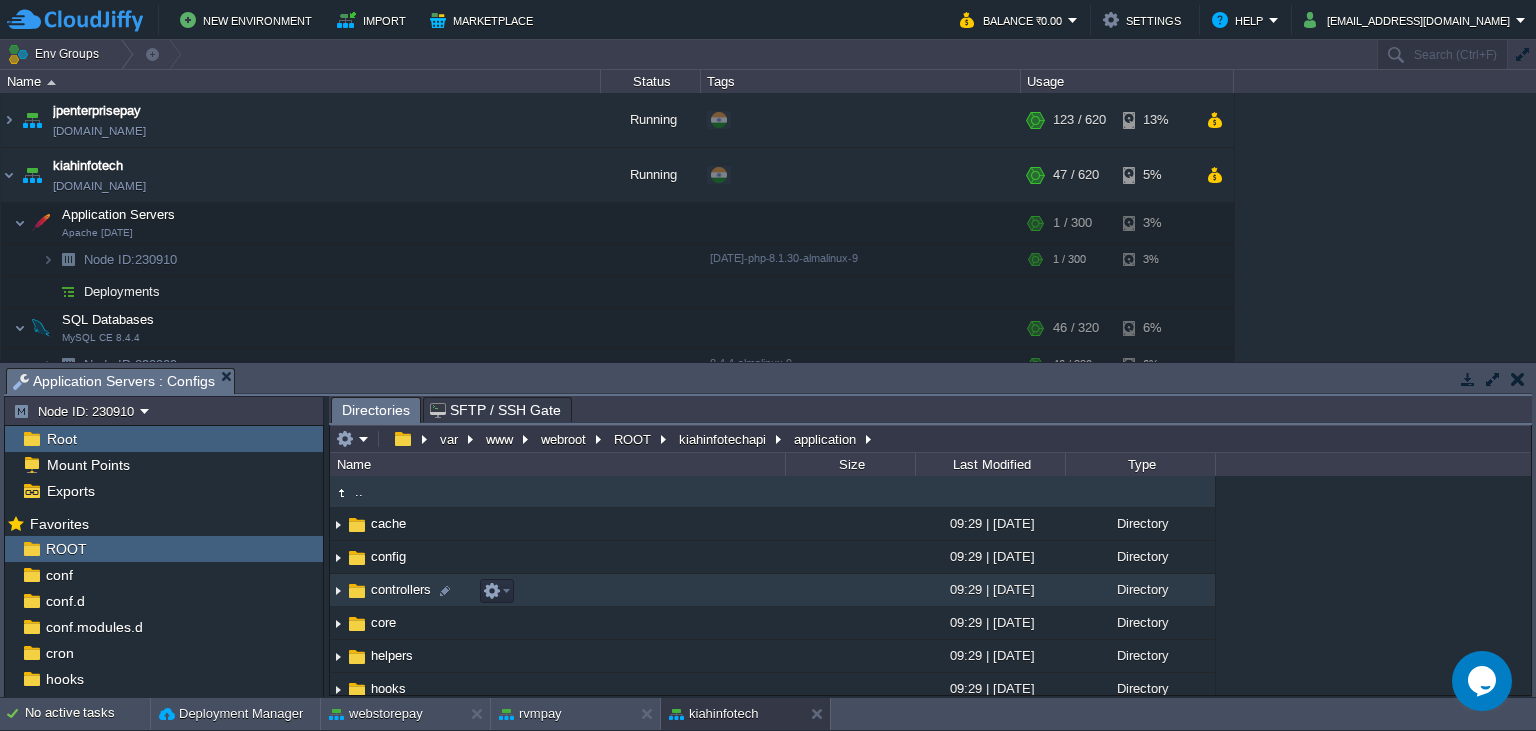click on "controllers" at bounding box center (401, 589) 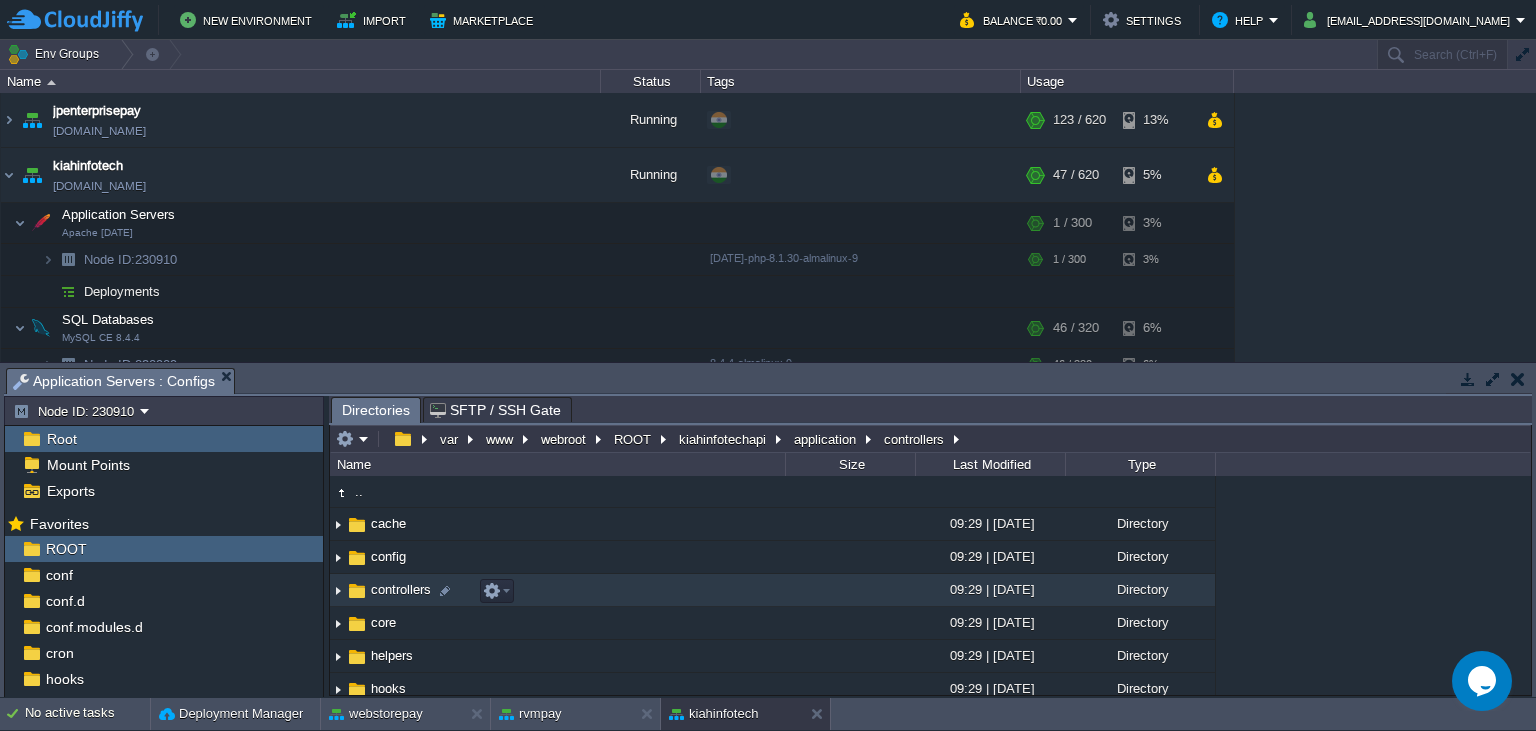 click on "controllers" at bounding box center [401, 589] 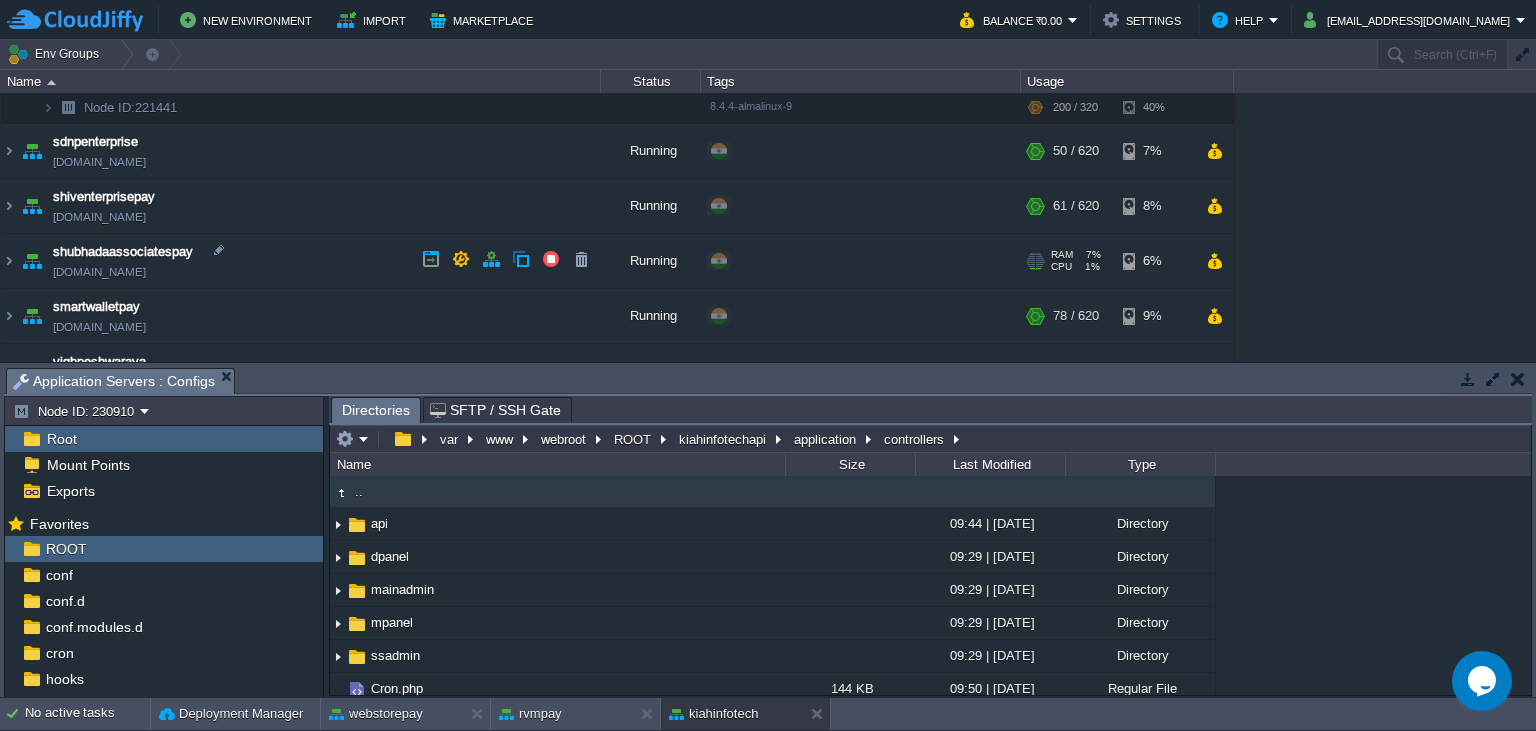 scroll, scrollTop: 1003, scrollLeft: 0, axis: vertical 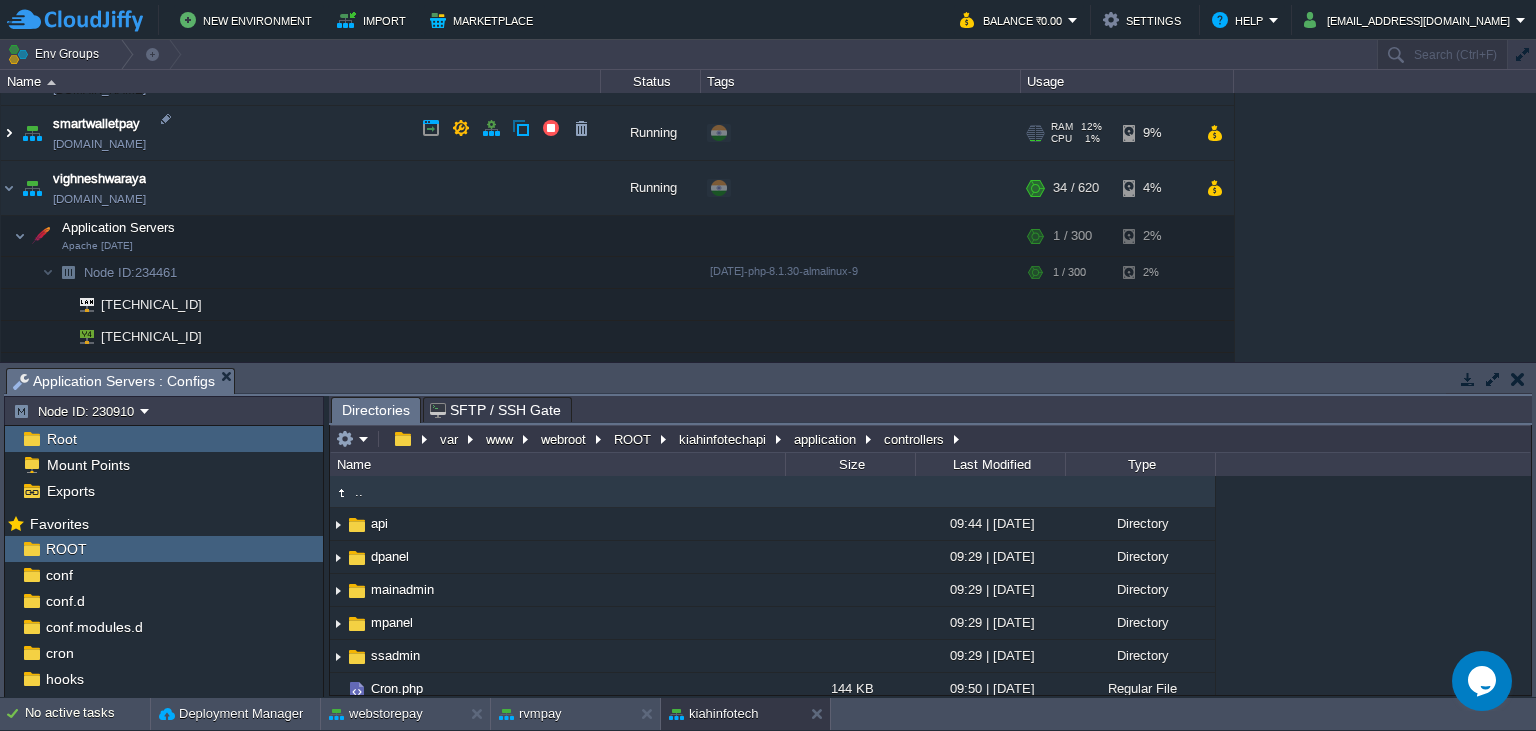 click at bounding box center [9, 133] 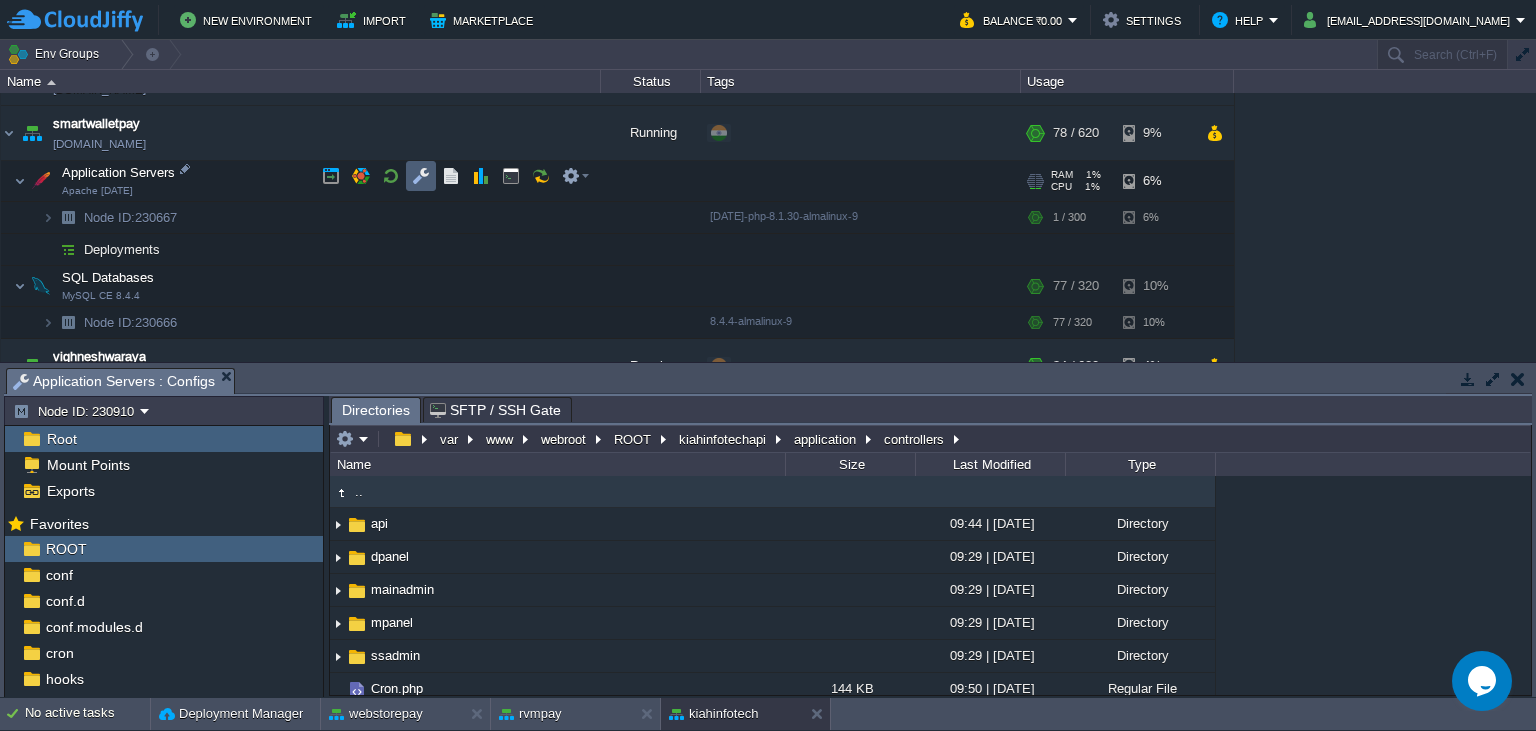 click at bounding box center (421, 176) 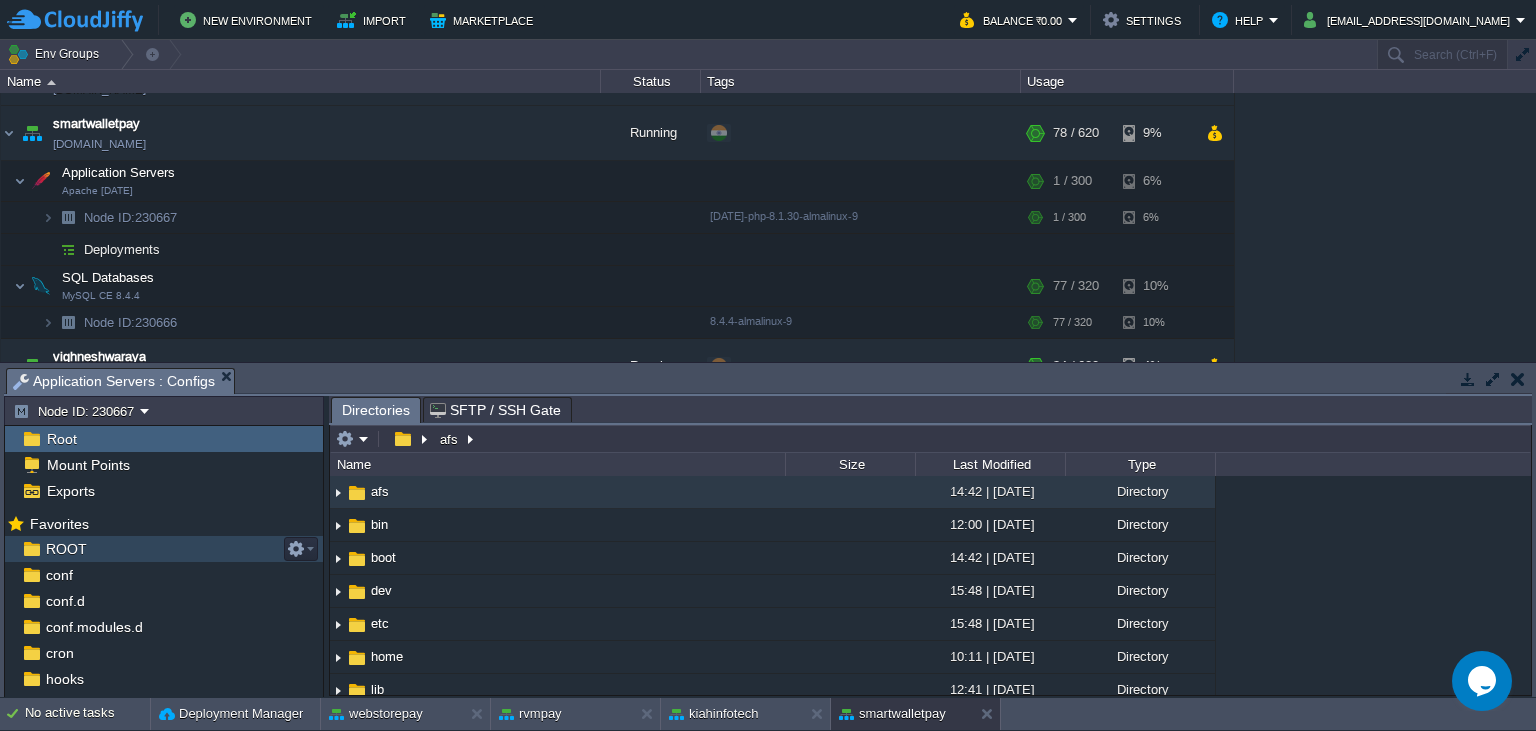 click on "ROOT" at bounding box center (164, 549) 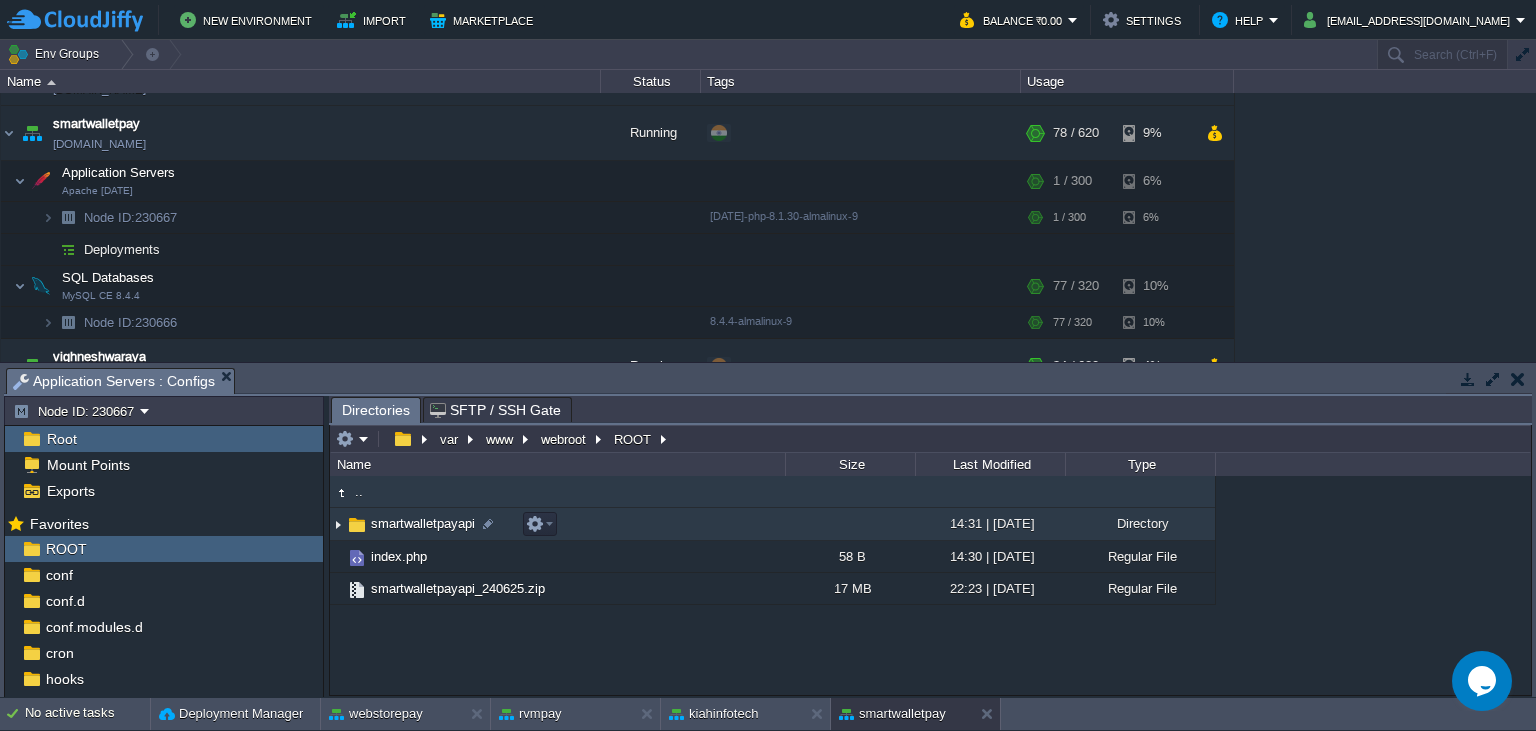 click on "smartwalletpayapi" at bounding box center [423, 523] 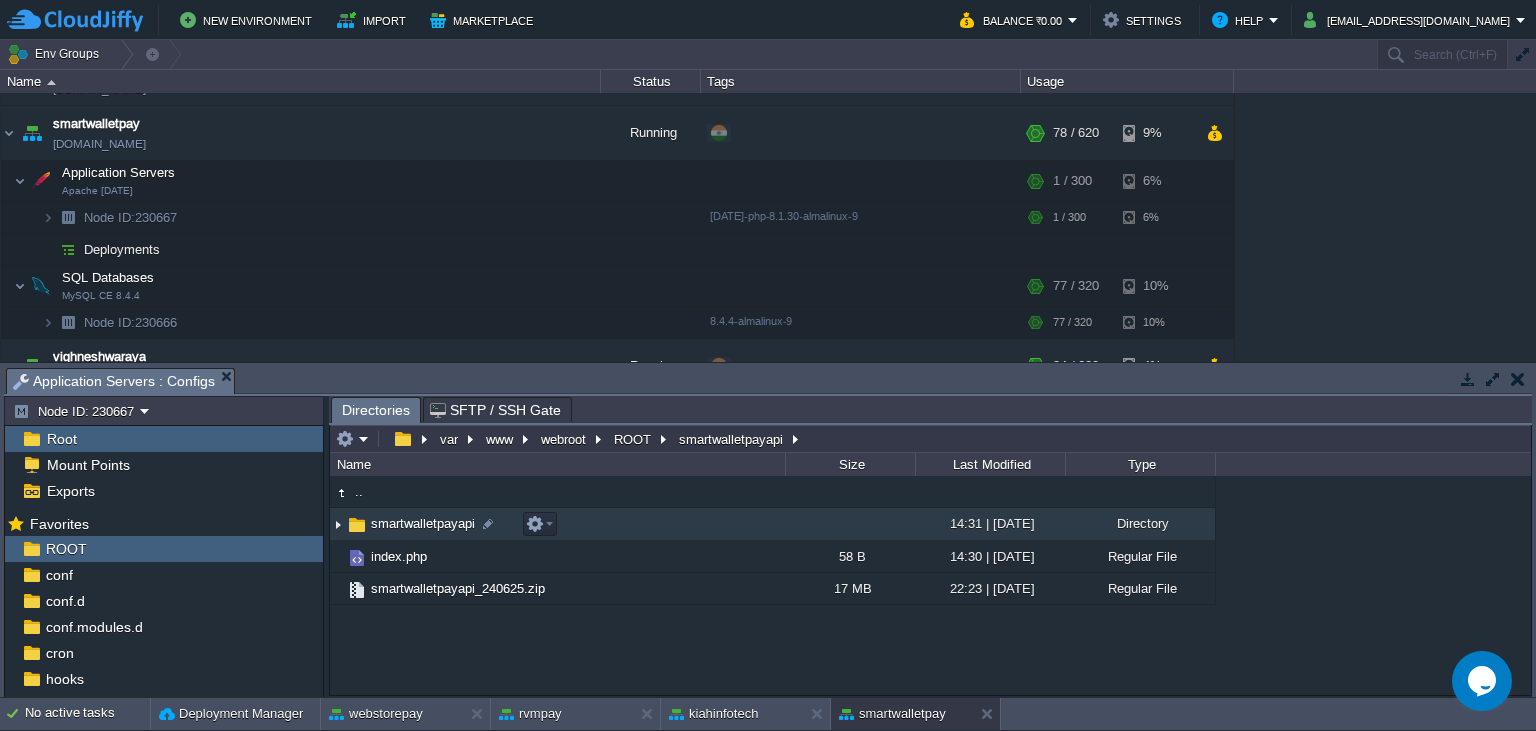 click on "smartwalletpayapi" at bounding box center [423, 523] 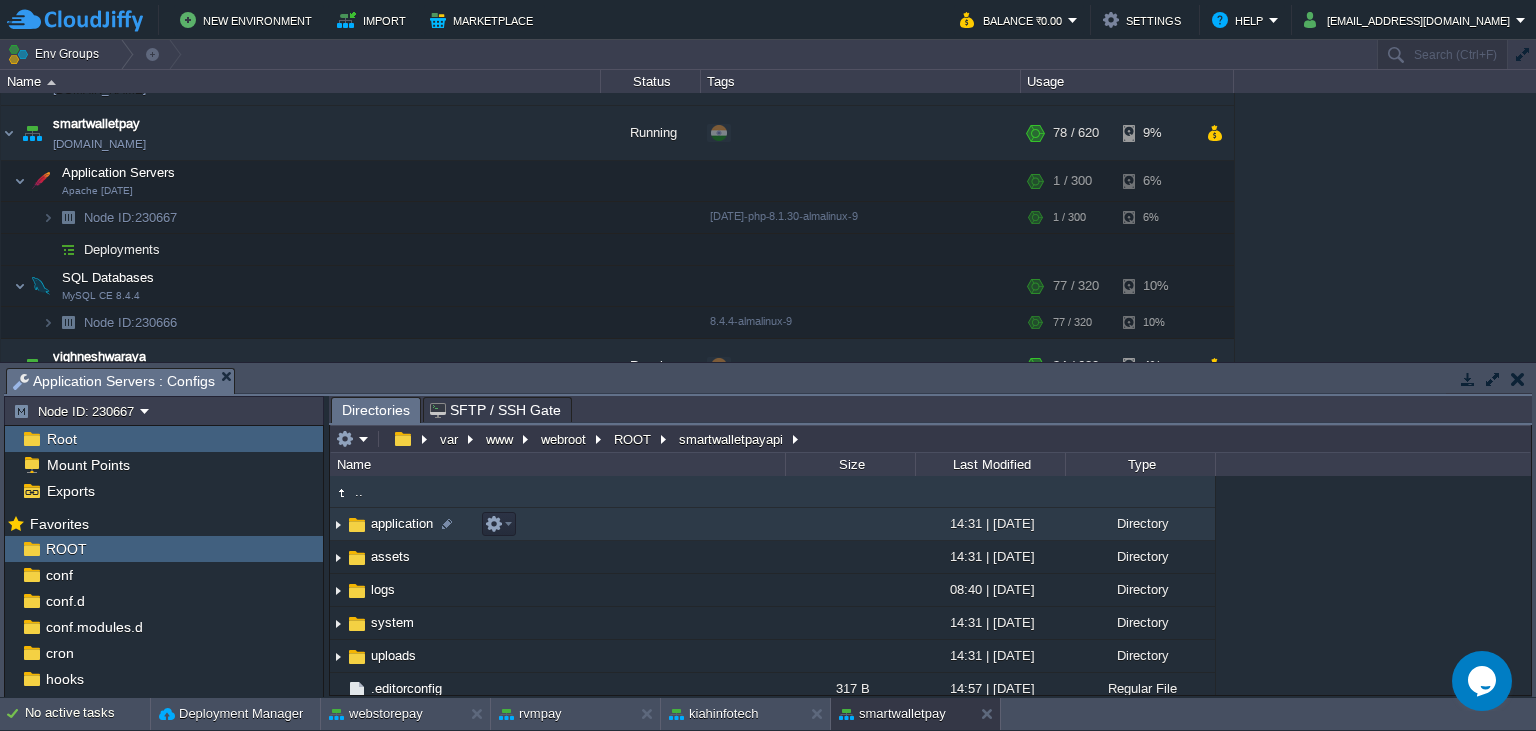 click on "application" at bounding box center [402, 523] 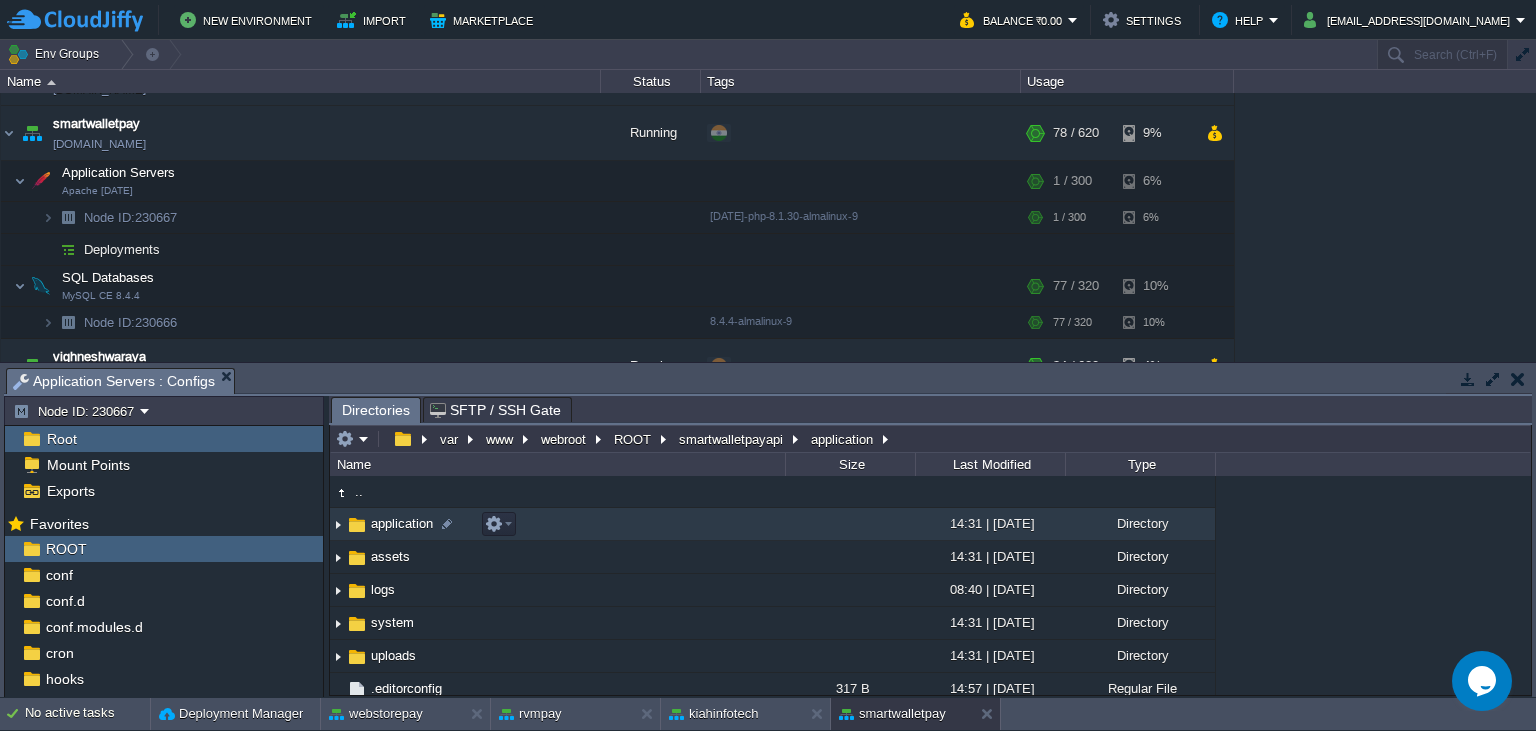 click on "application" at bounding box center [402, 523] 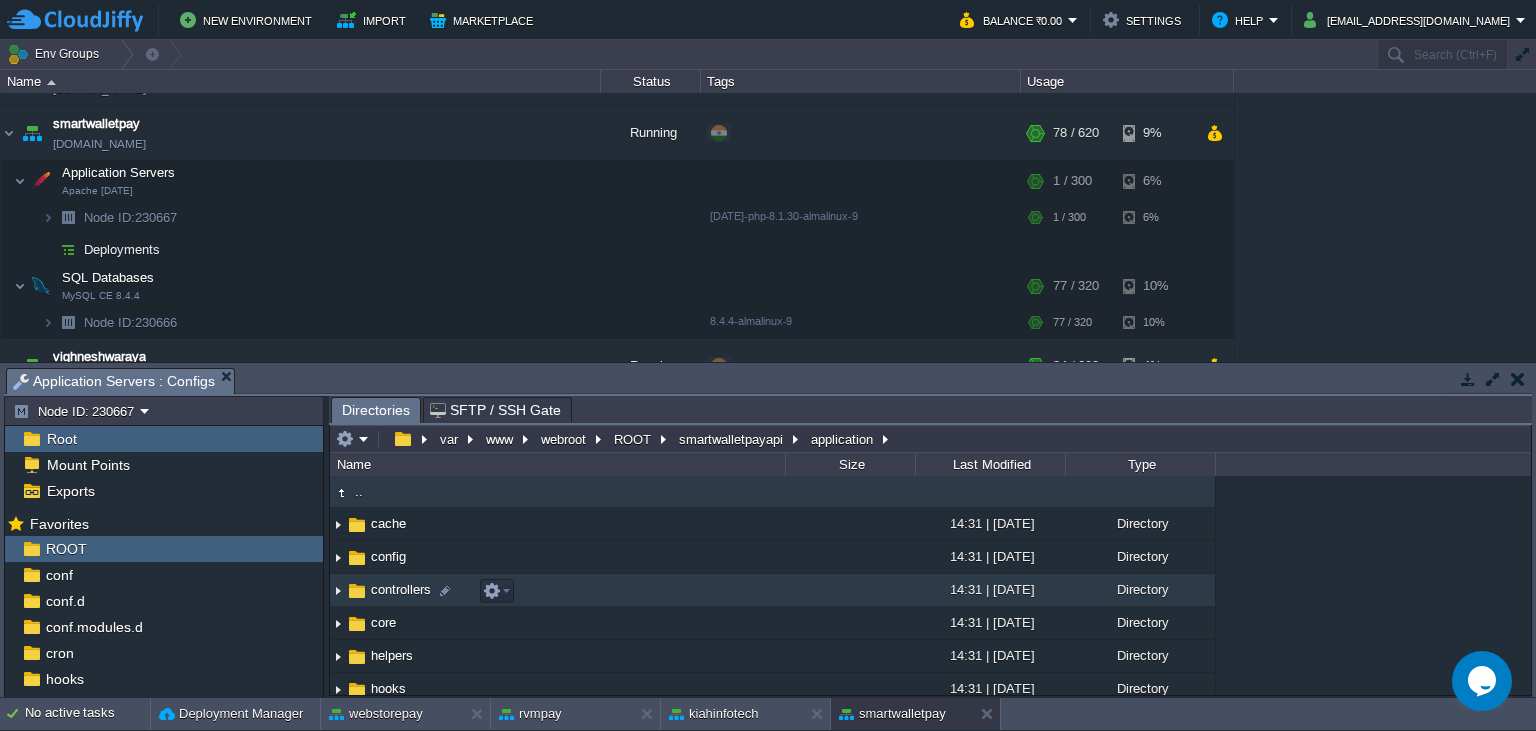 click on "controllers" at bounding box center (401, 589) 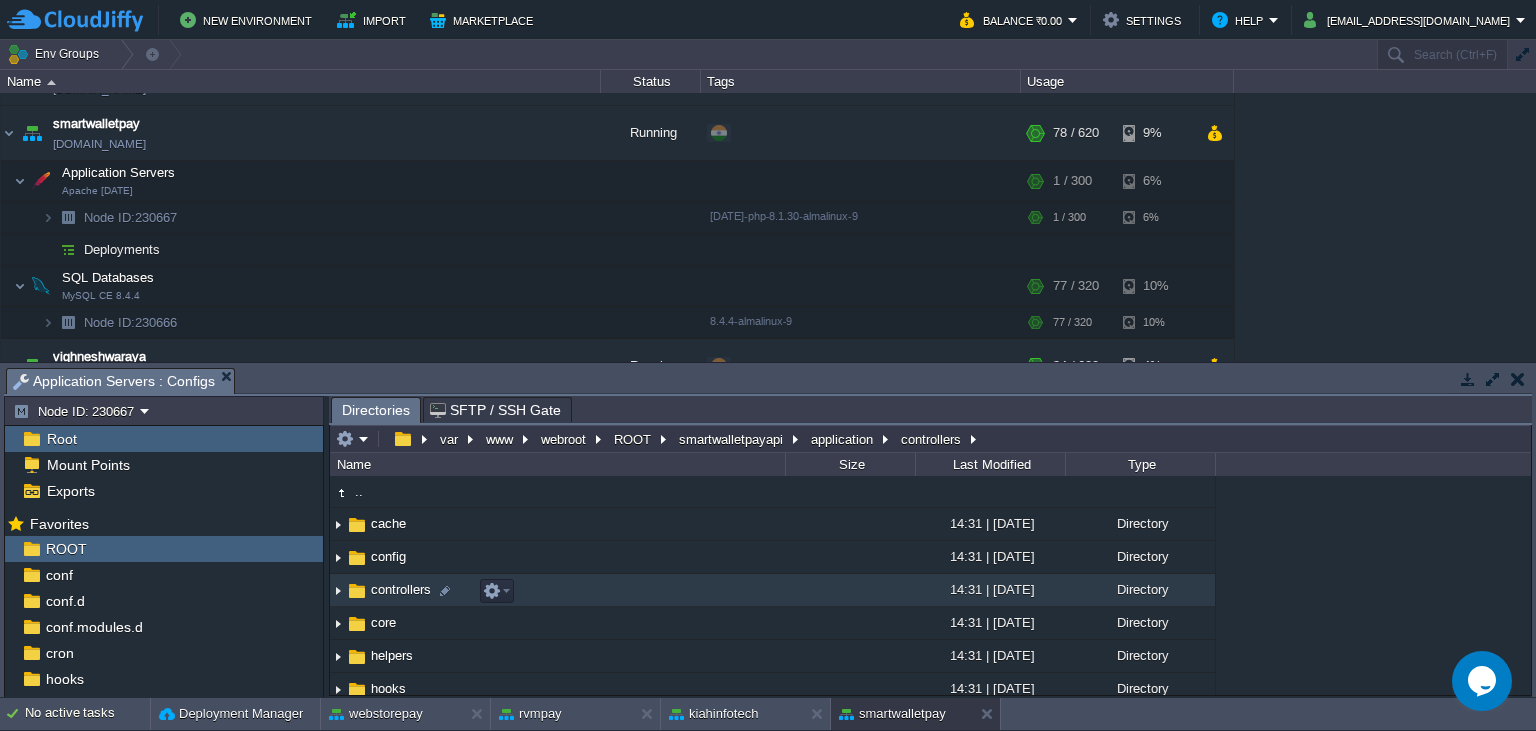click on "controllers" at bounding box center [401, 589] 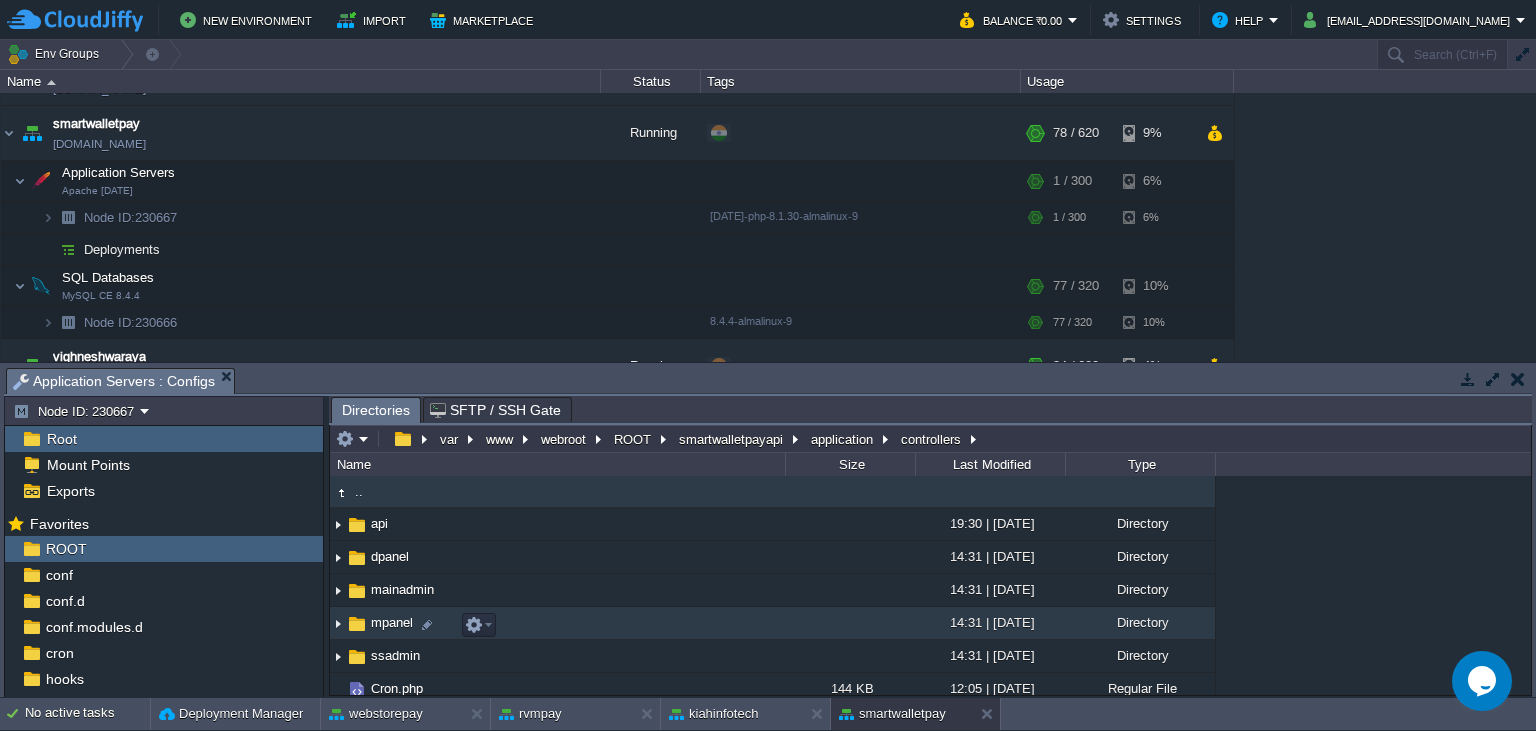 click on "mpanel" at bounding box center [392, 622] 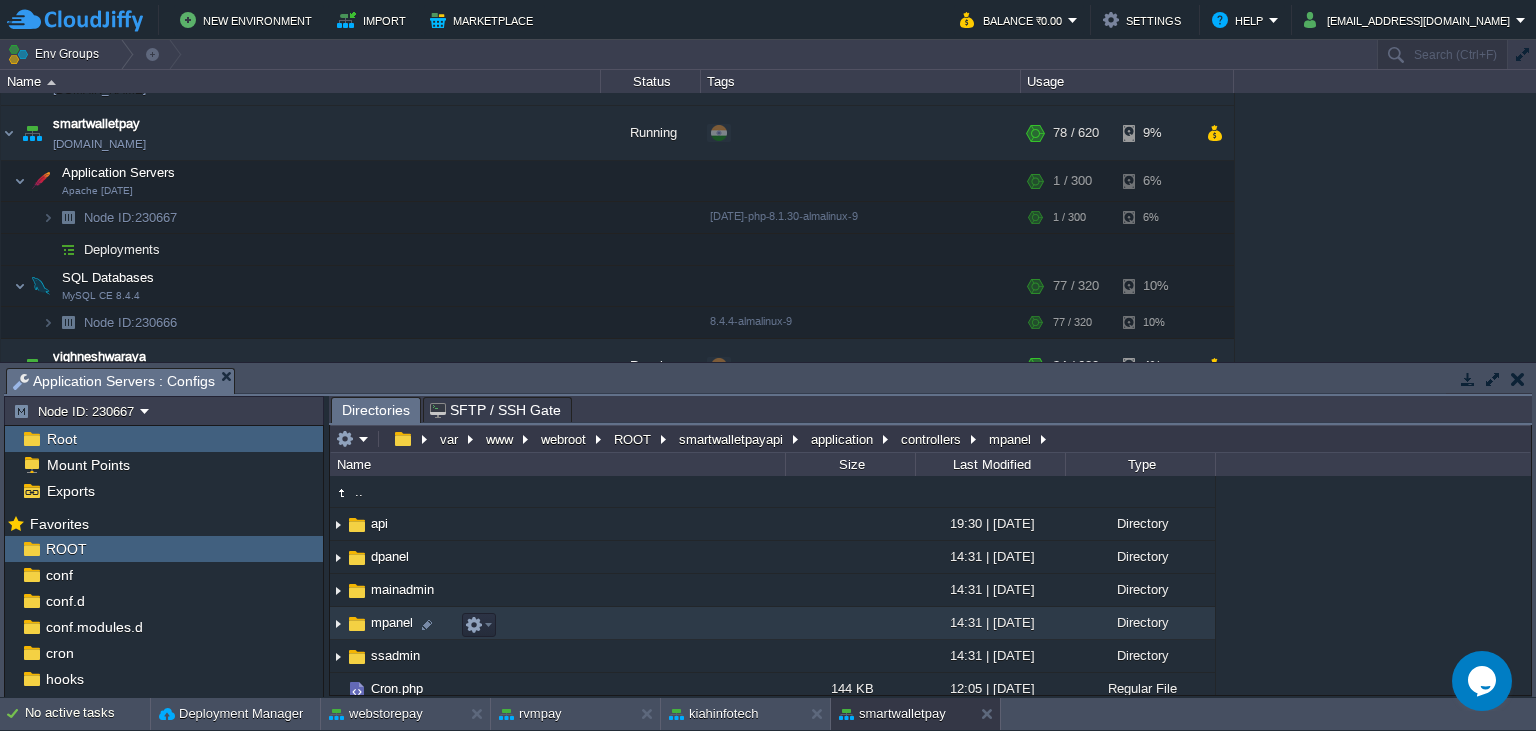click on "mpanel" at bounding box center (392, 622) 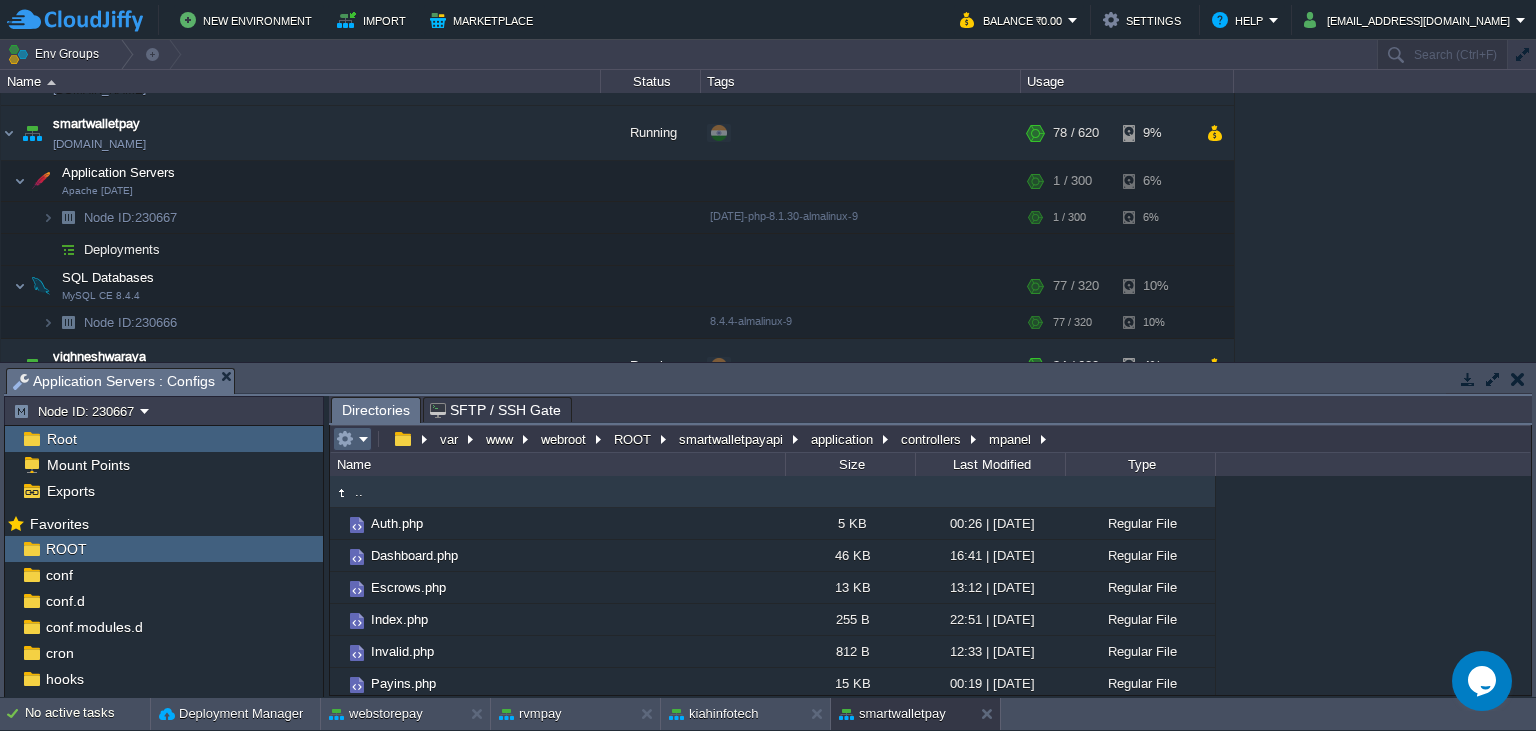 click at bounding box center (352, 439) 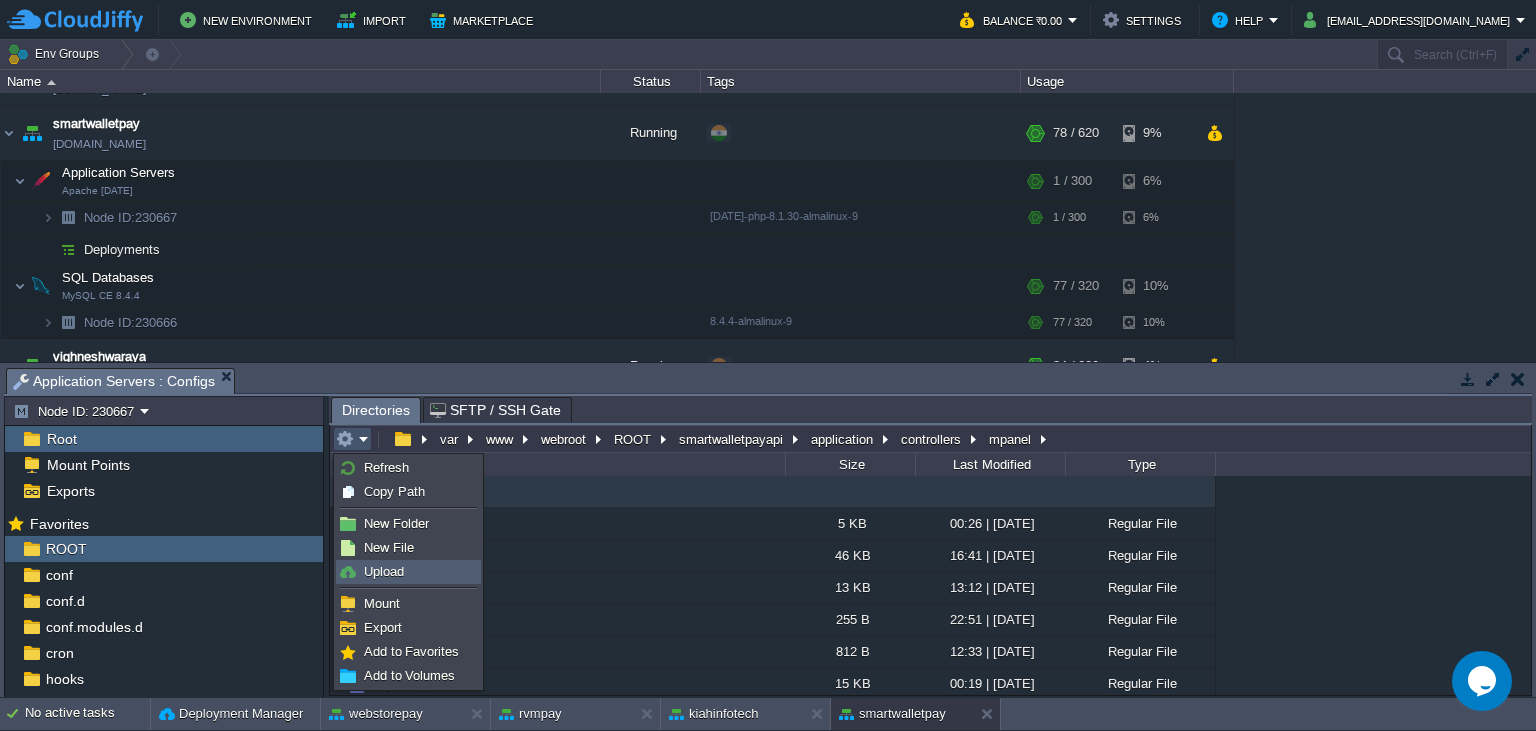 click on "Upload" at bounding box center (408, 572) 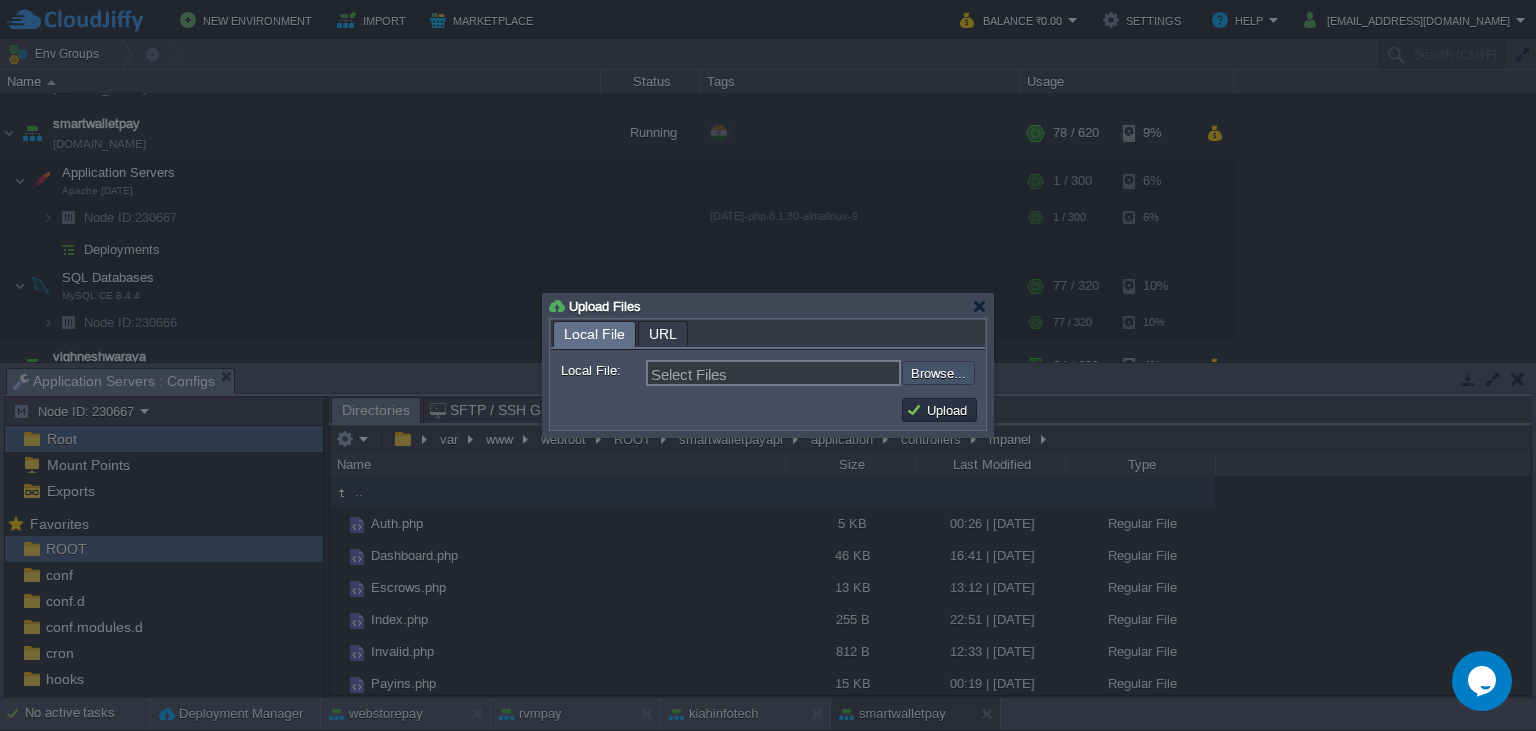 click at bounding box center [848, 373] 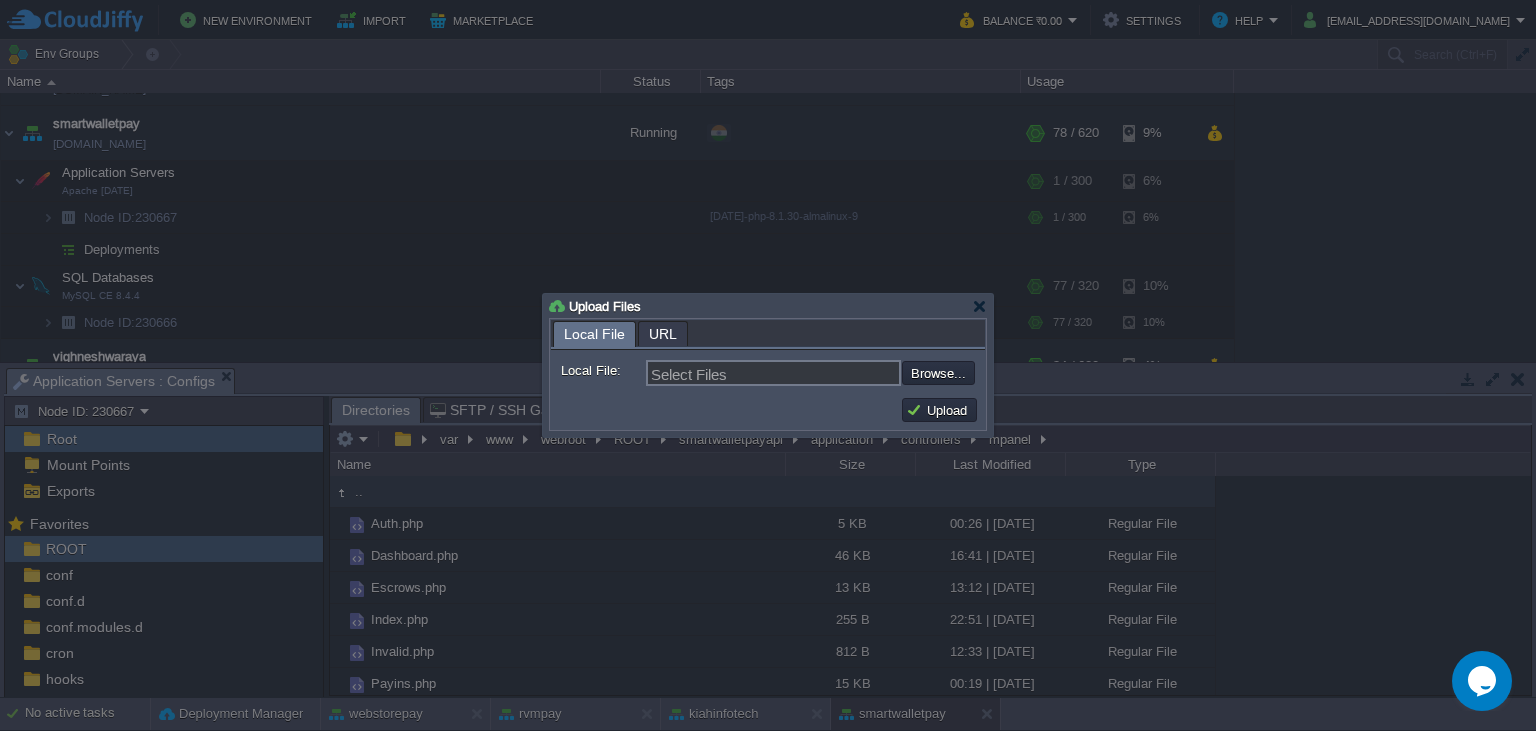 type on "C:\fakepath\Payouts.php" 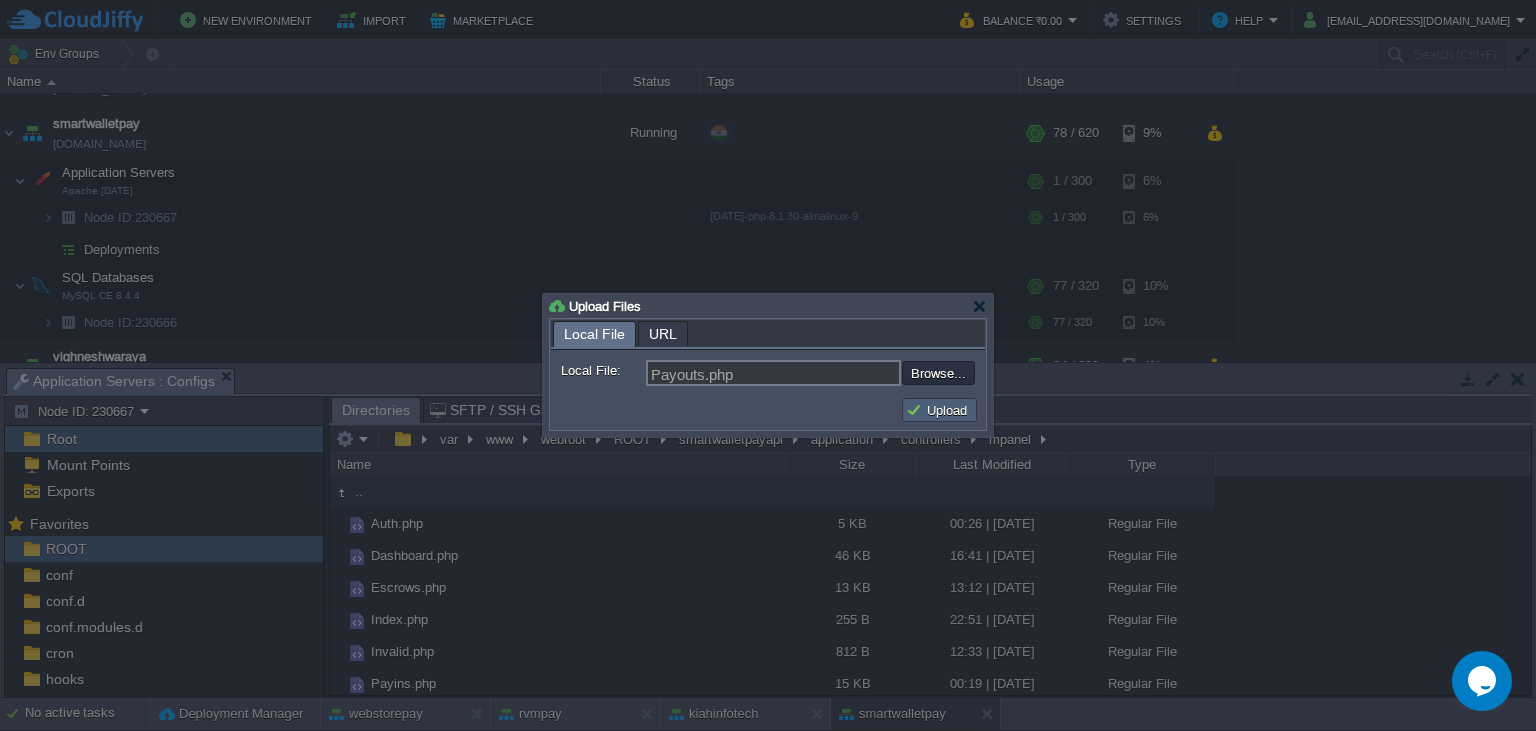 click on "Upload" at bounding box center [939, 410] 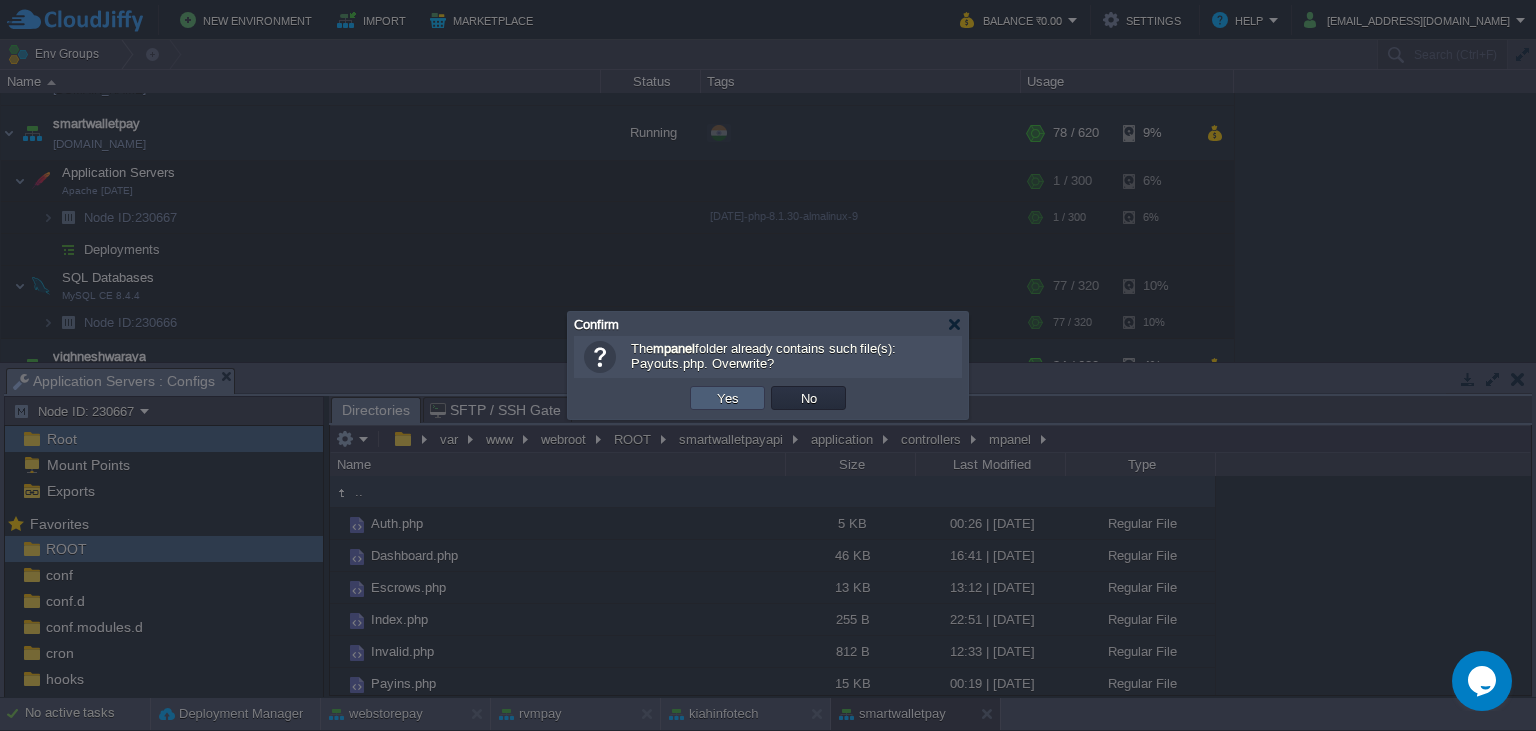 click on "Yes" at bounding box center [728, 398] 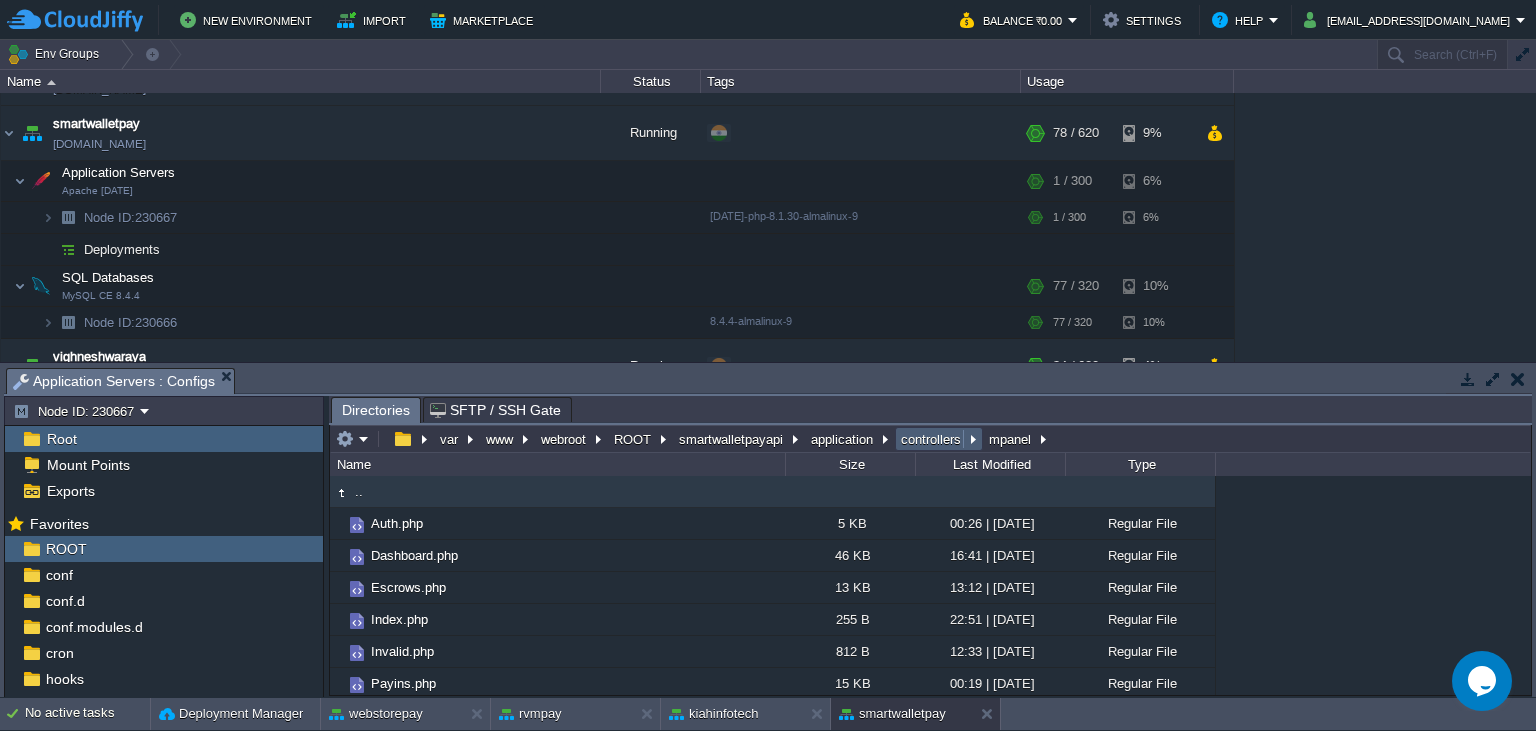 click on "controllers" at bounding box center (932, 439) 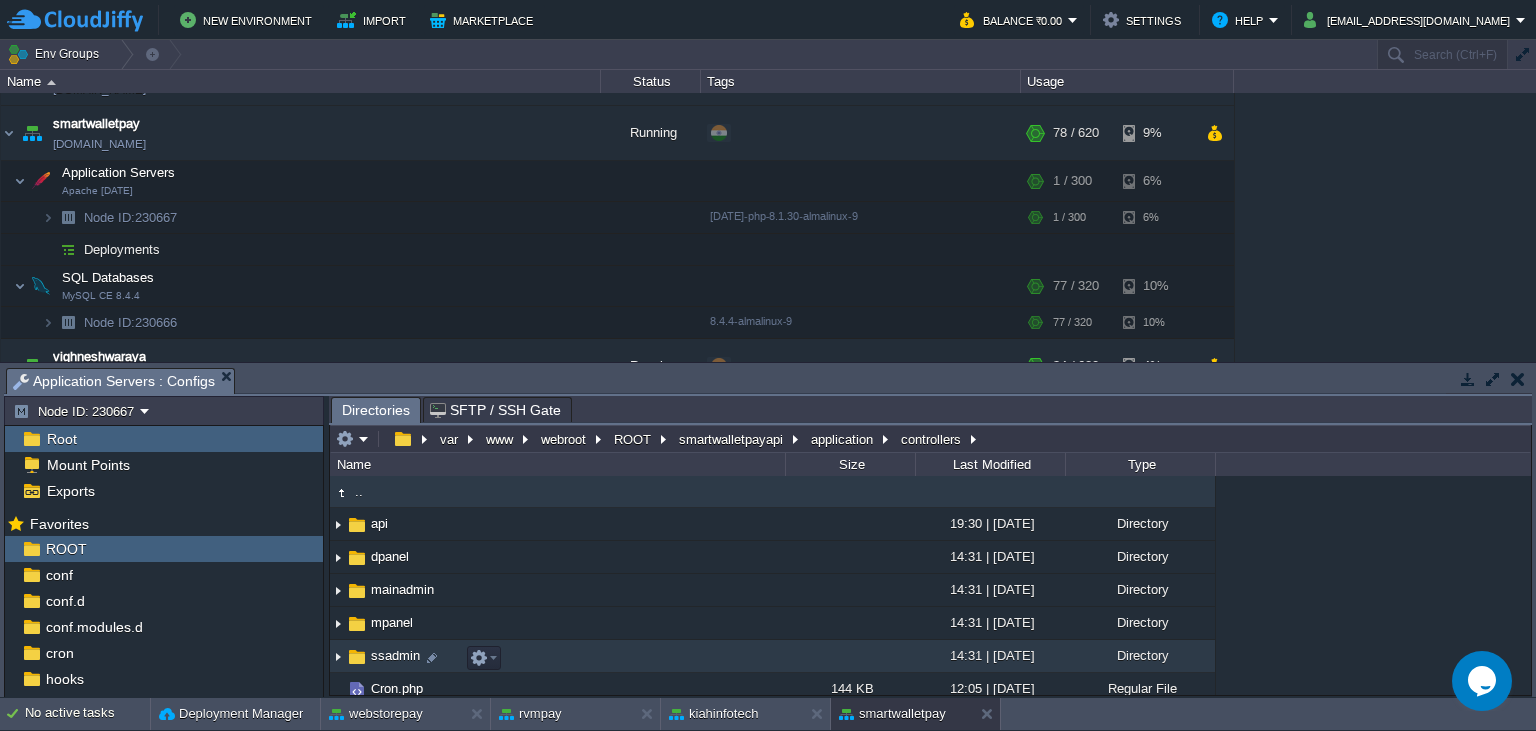 click on "ssadmin" at bounding box center (395, 655) 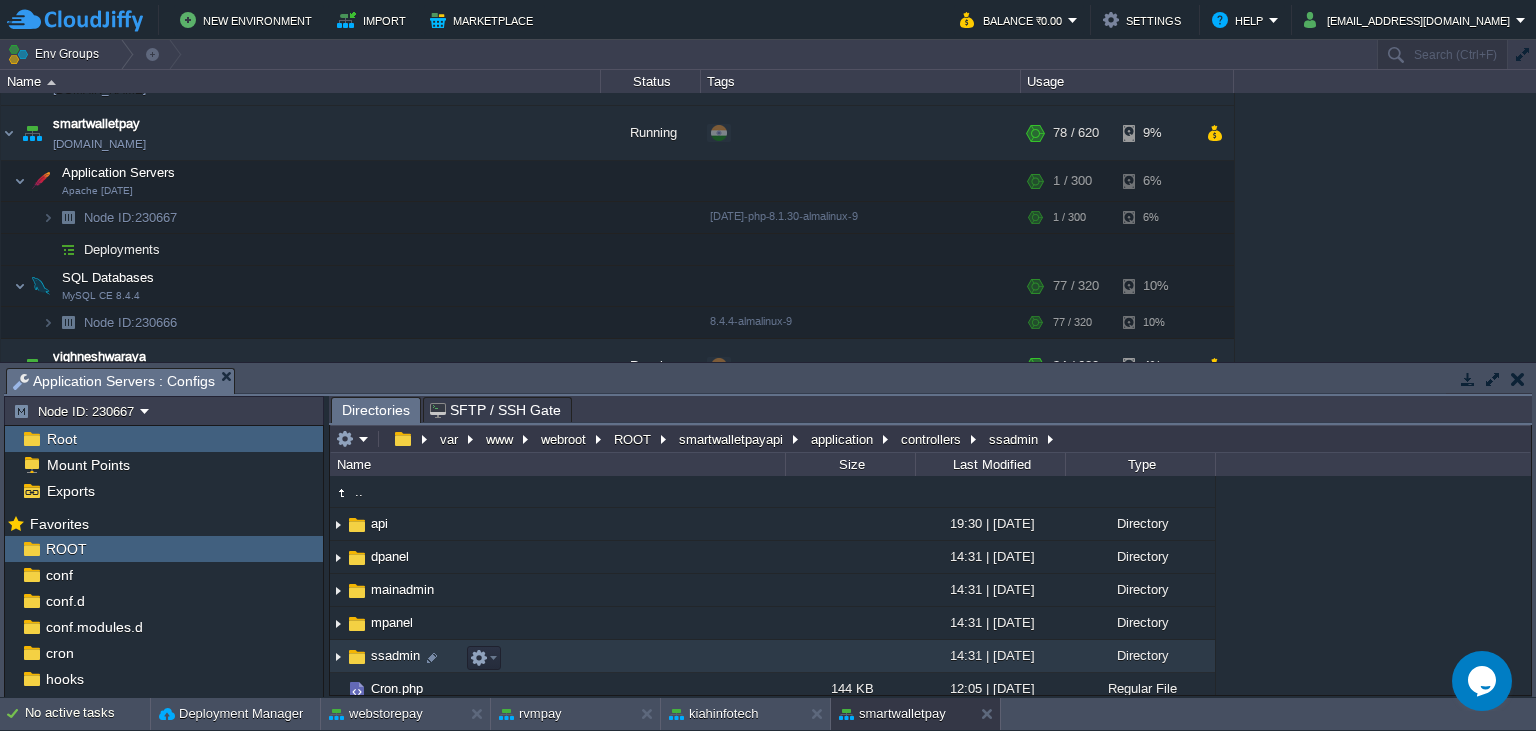 click on "ssadmin" at bounding box center (395, 655) 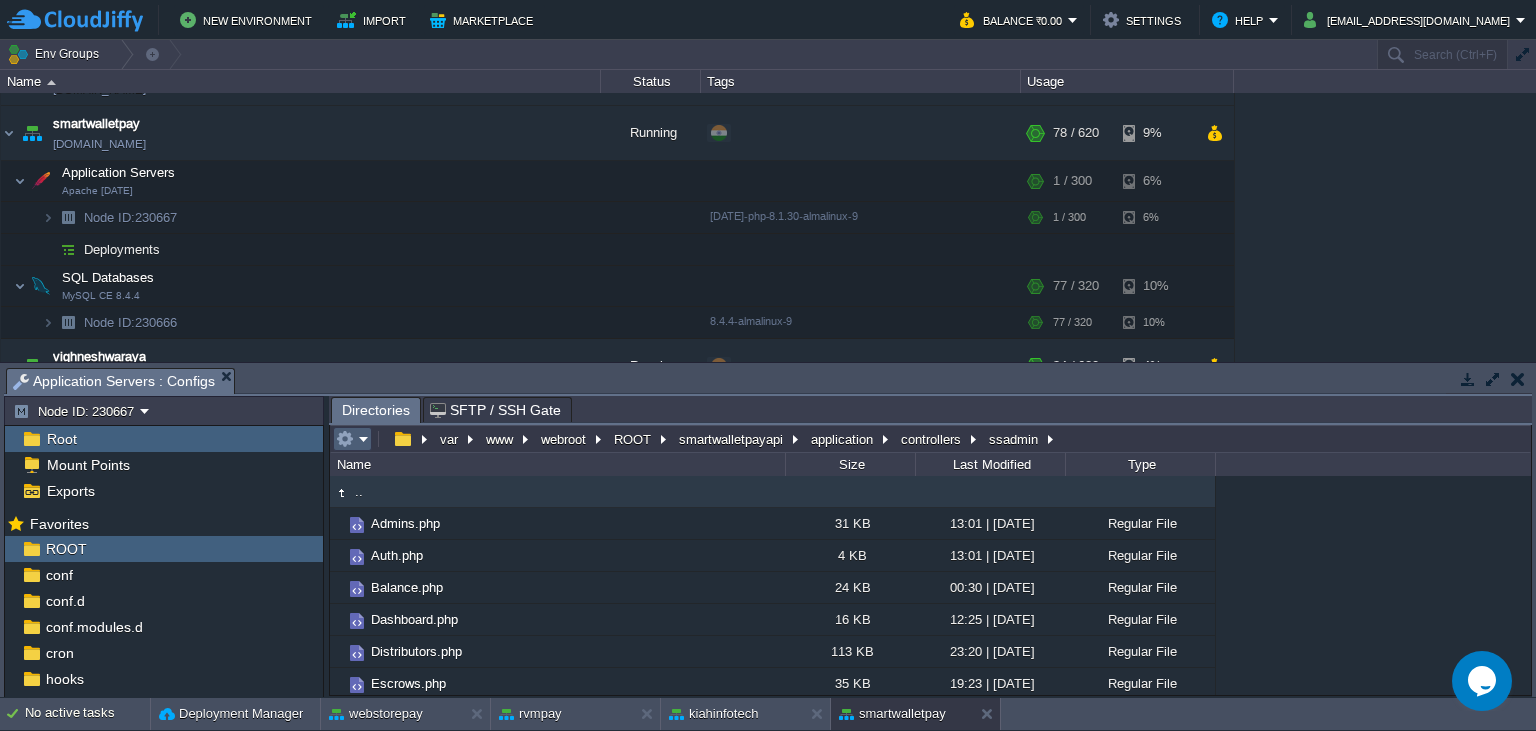click at bounding box center (352, 439) 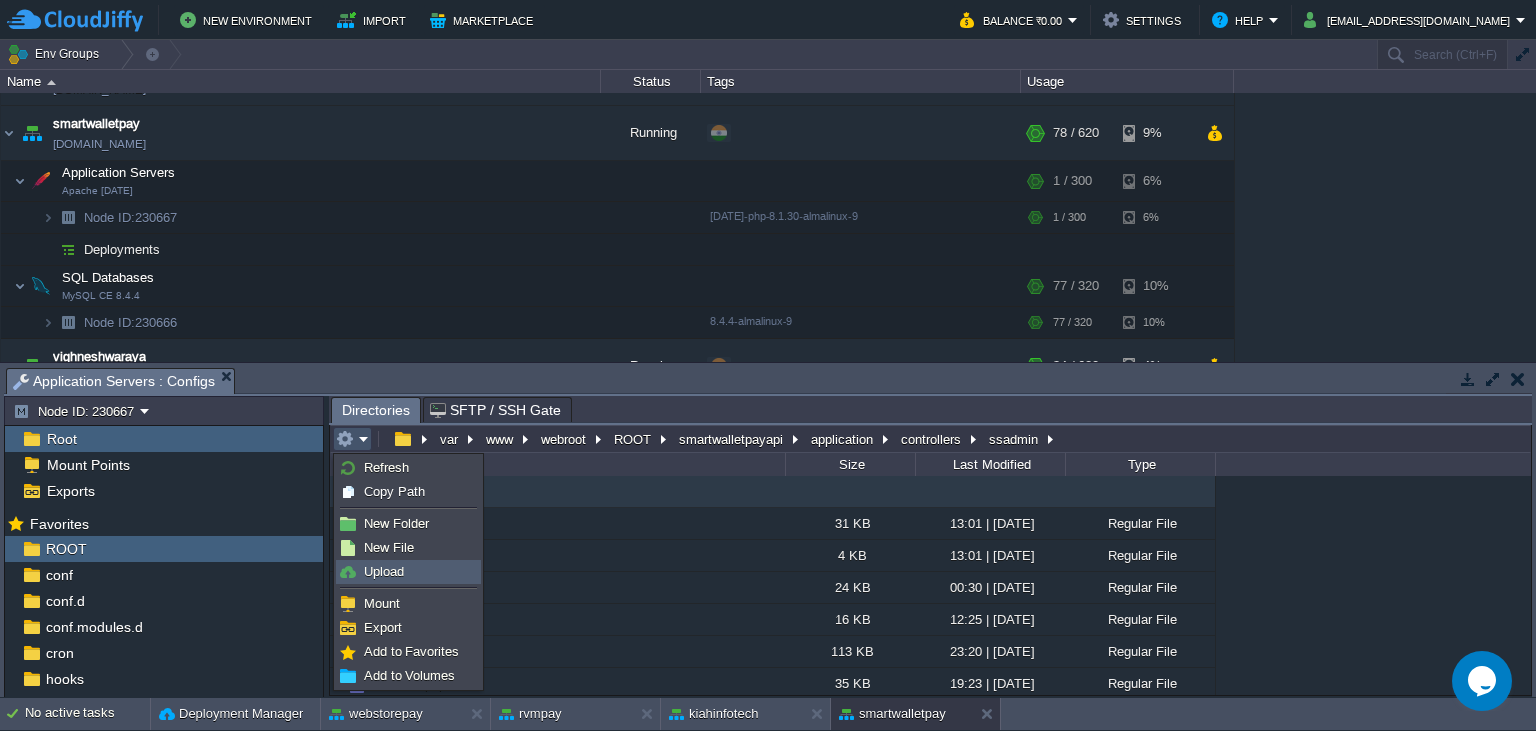 click on "Upload" at bounding box center (408, 572) 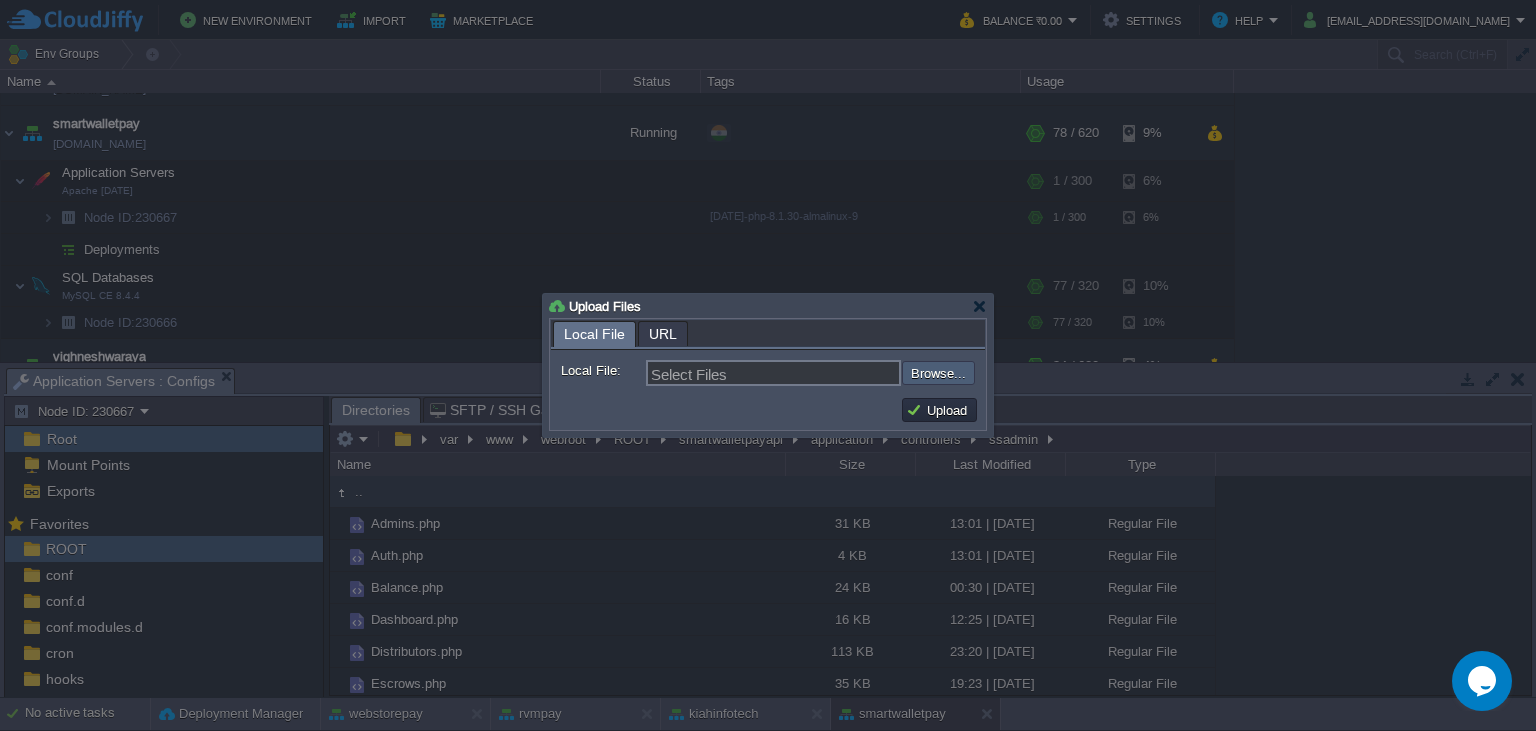 click at bounding box center [848, 373] 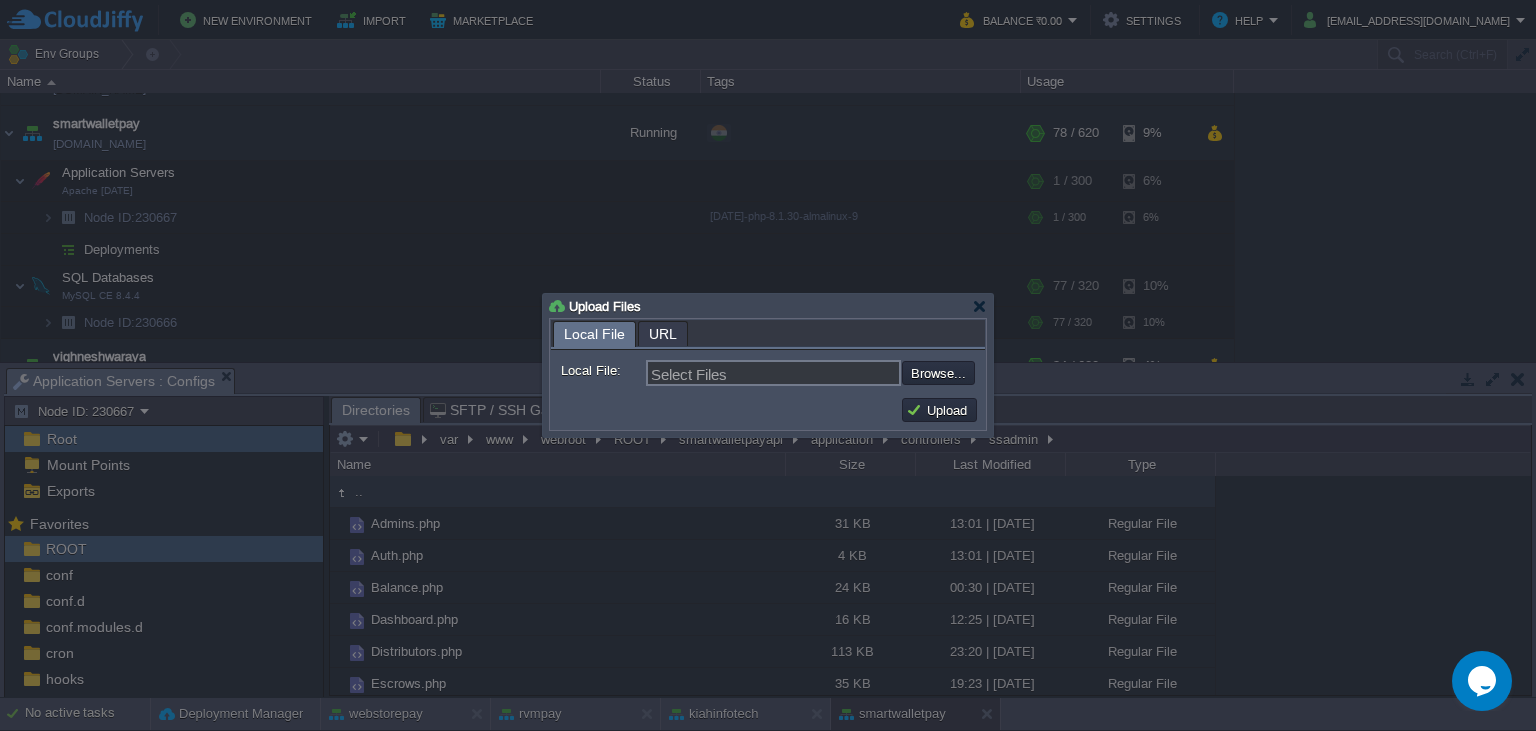 type on "C:\fakepath\Payouts.php" 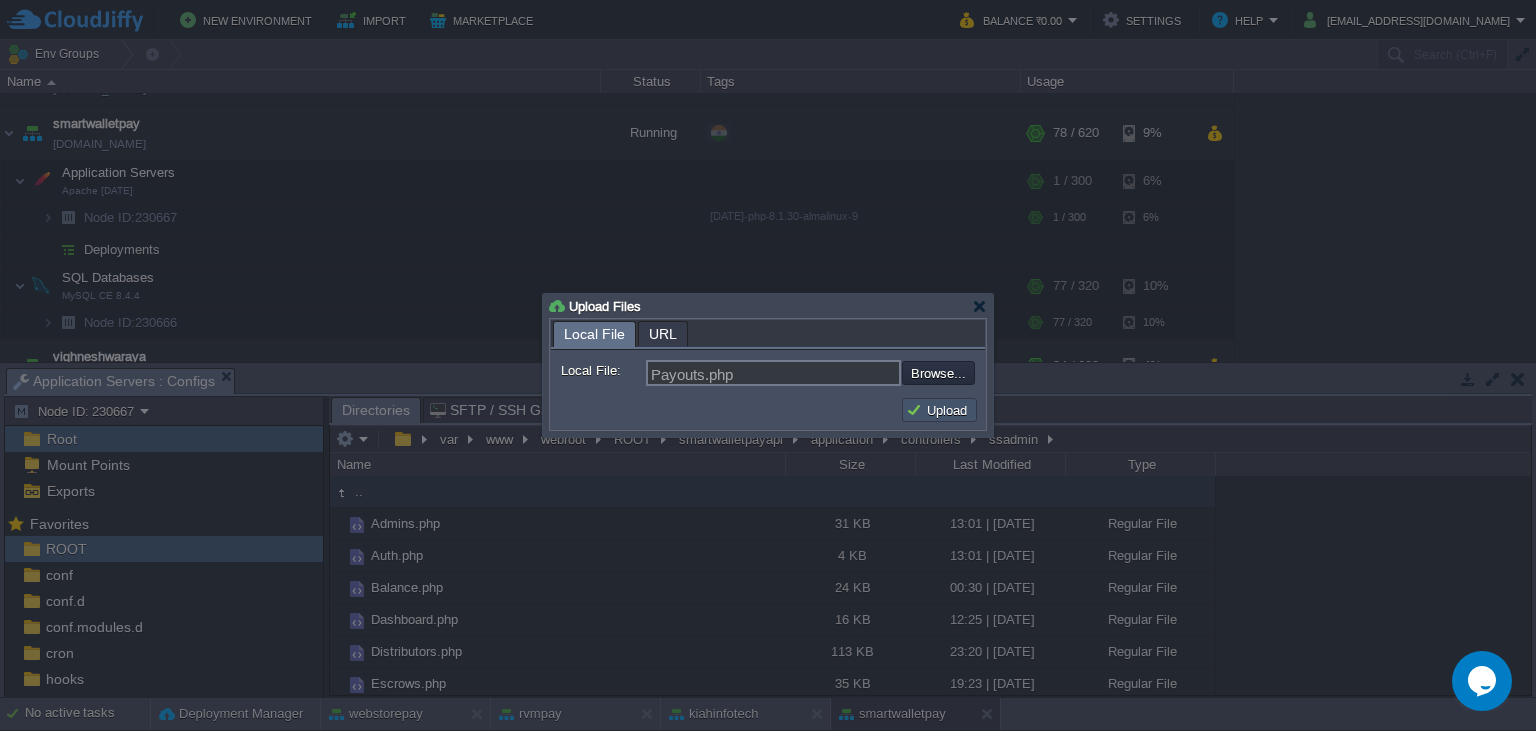 click on "Upload" at bounding box center [939, 410] 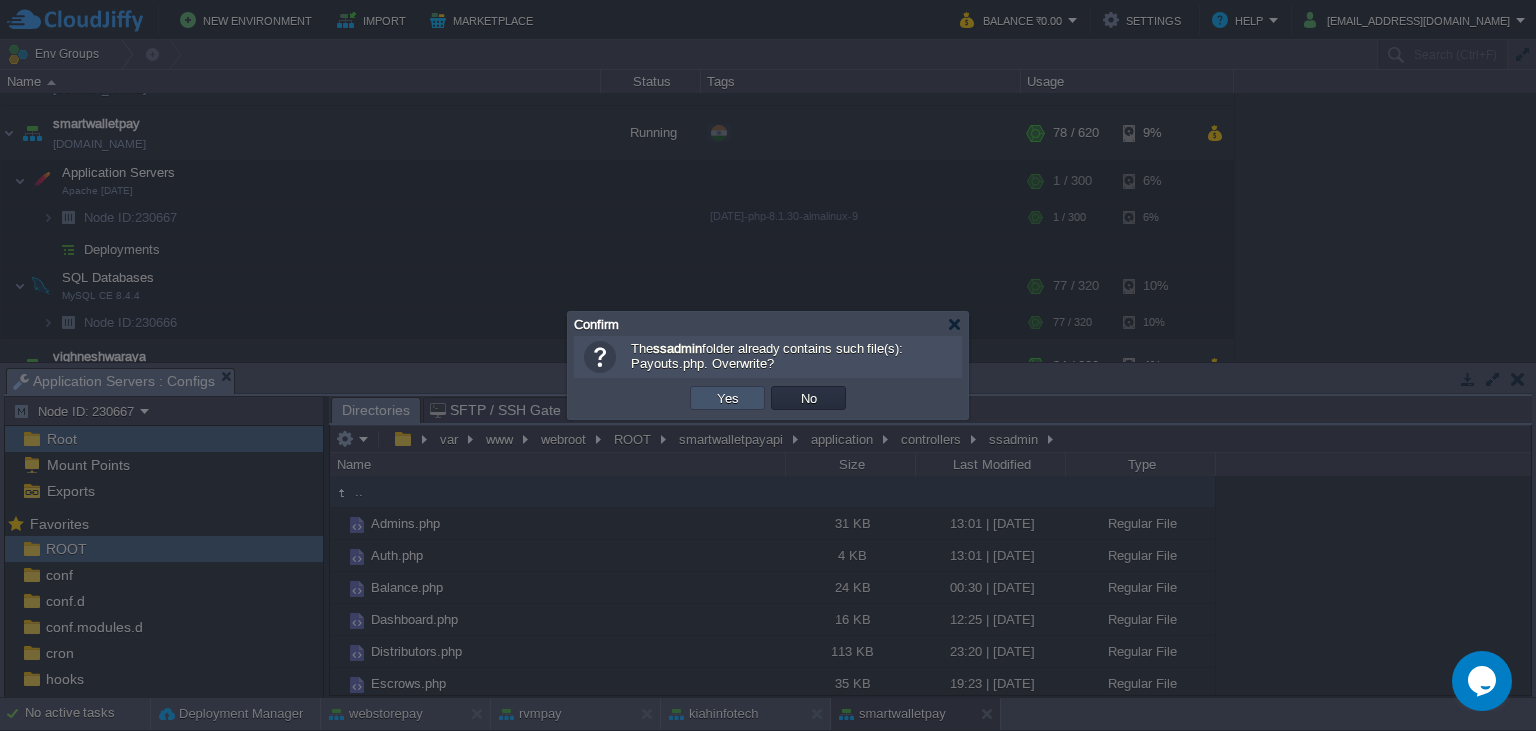 click on "Yes" at bounding box center (728, 398) 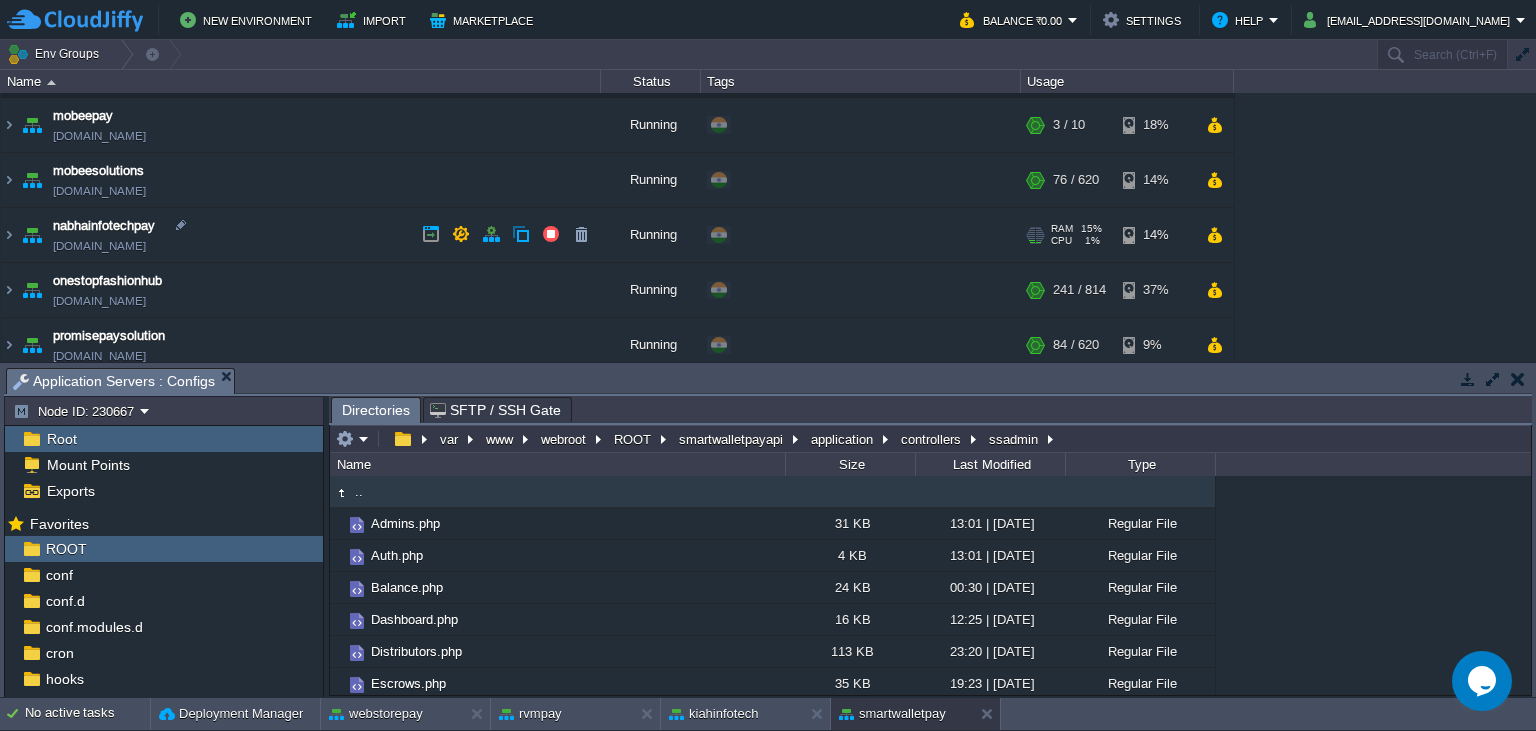 scroll, scrollTop: 374, scrollLeft: 0, axis: vertical 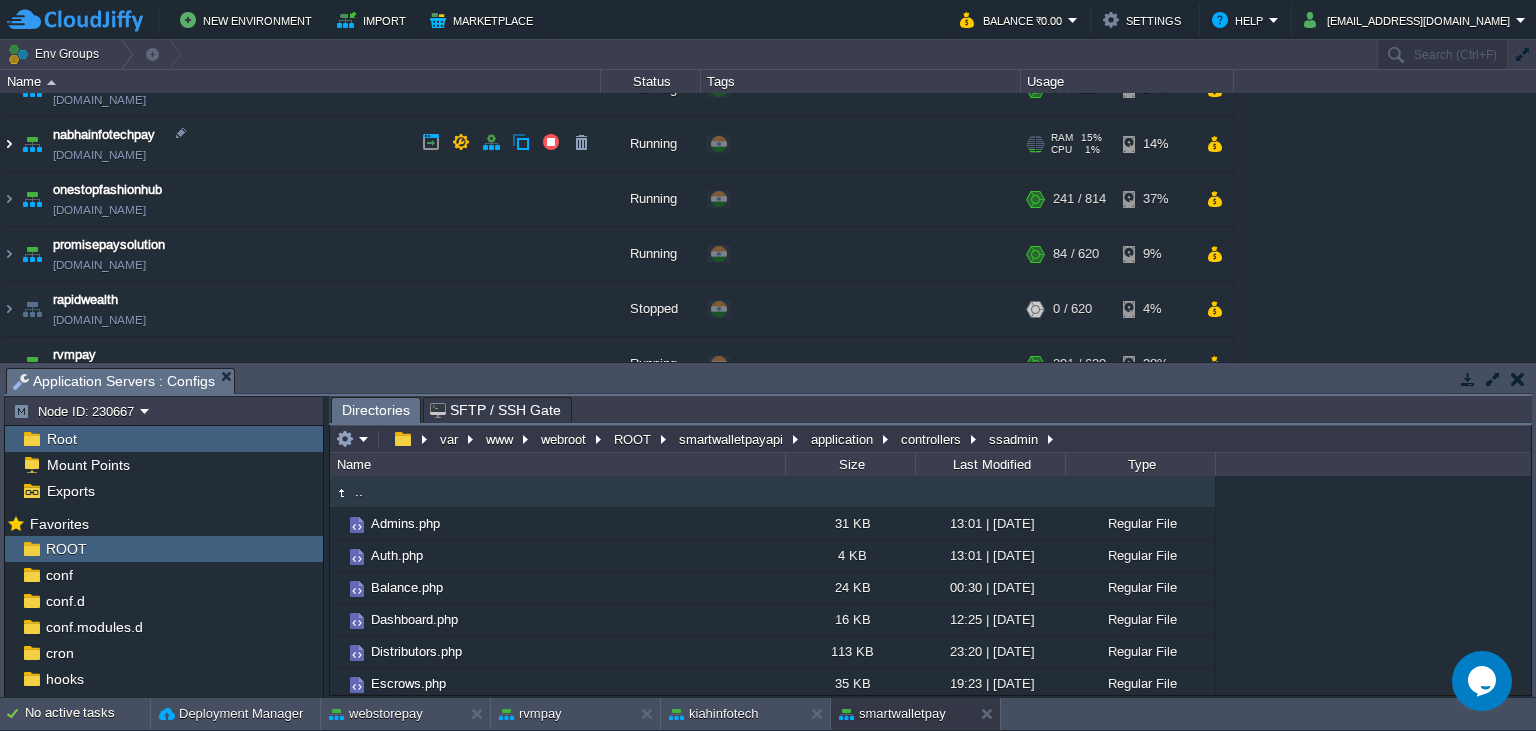 click at bounding box center [9, 144] 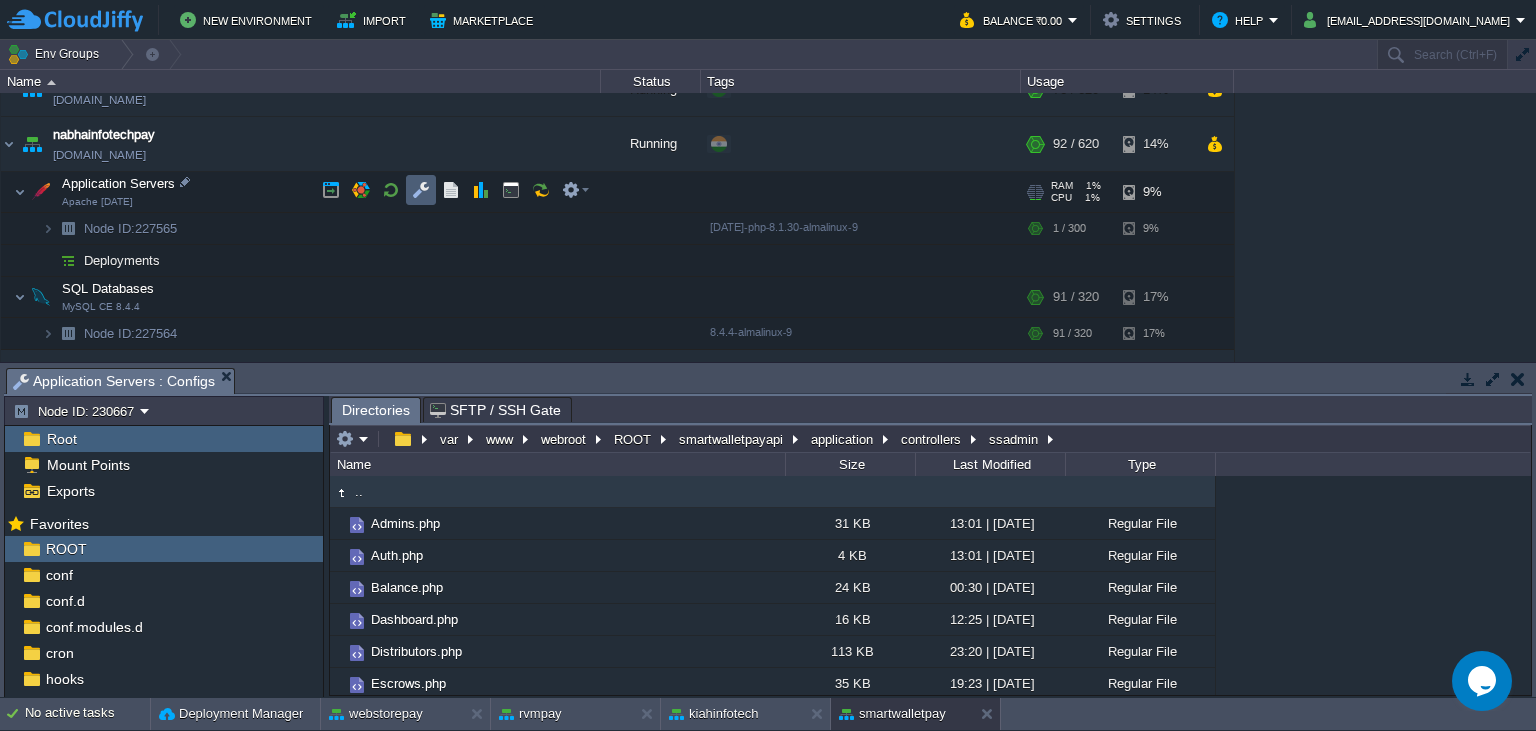 click at bounding box center [421, 190] 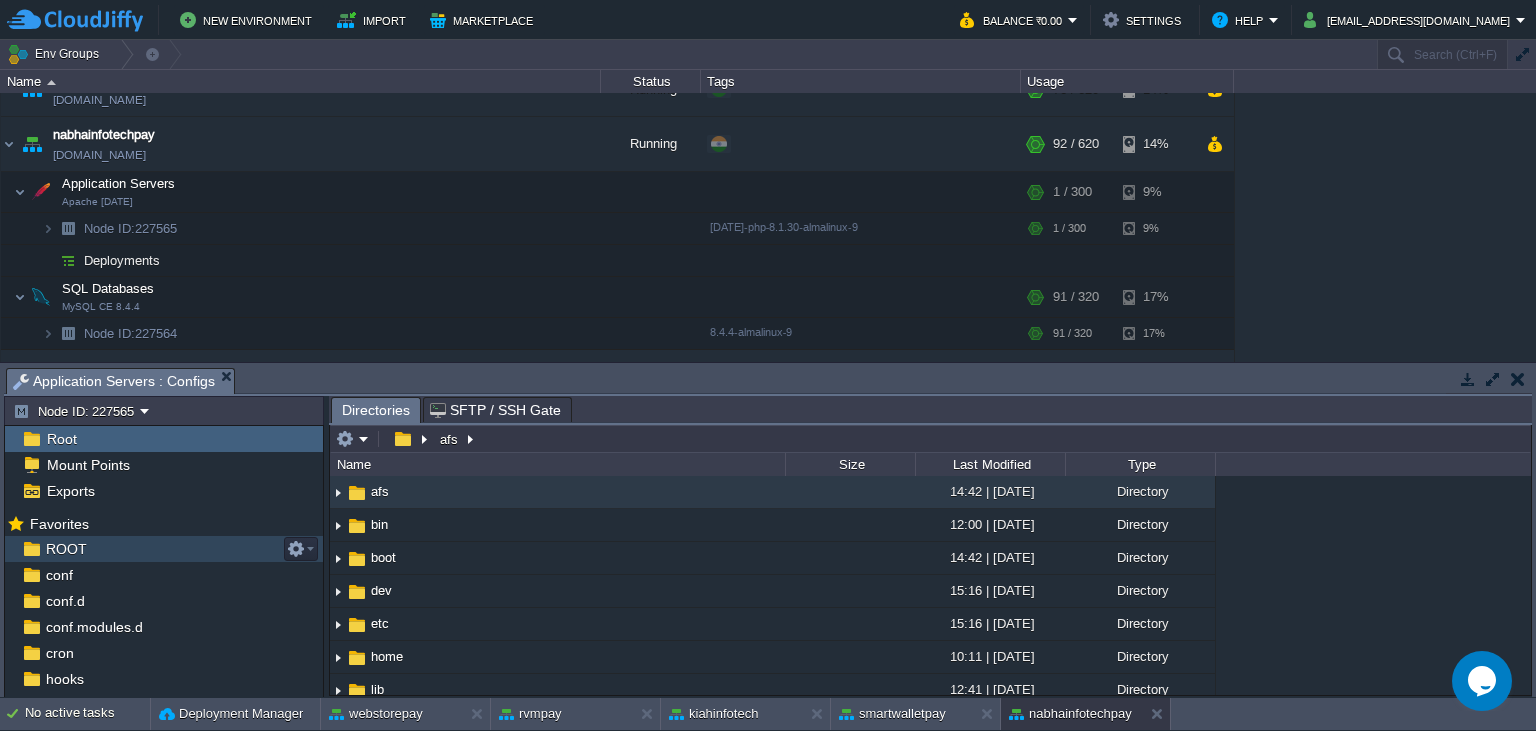 click on "ROOT" at bounding box center (164, 549) 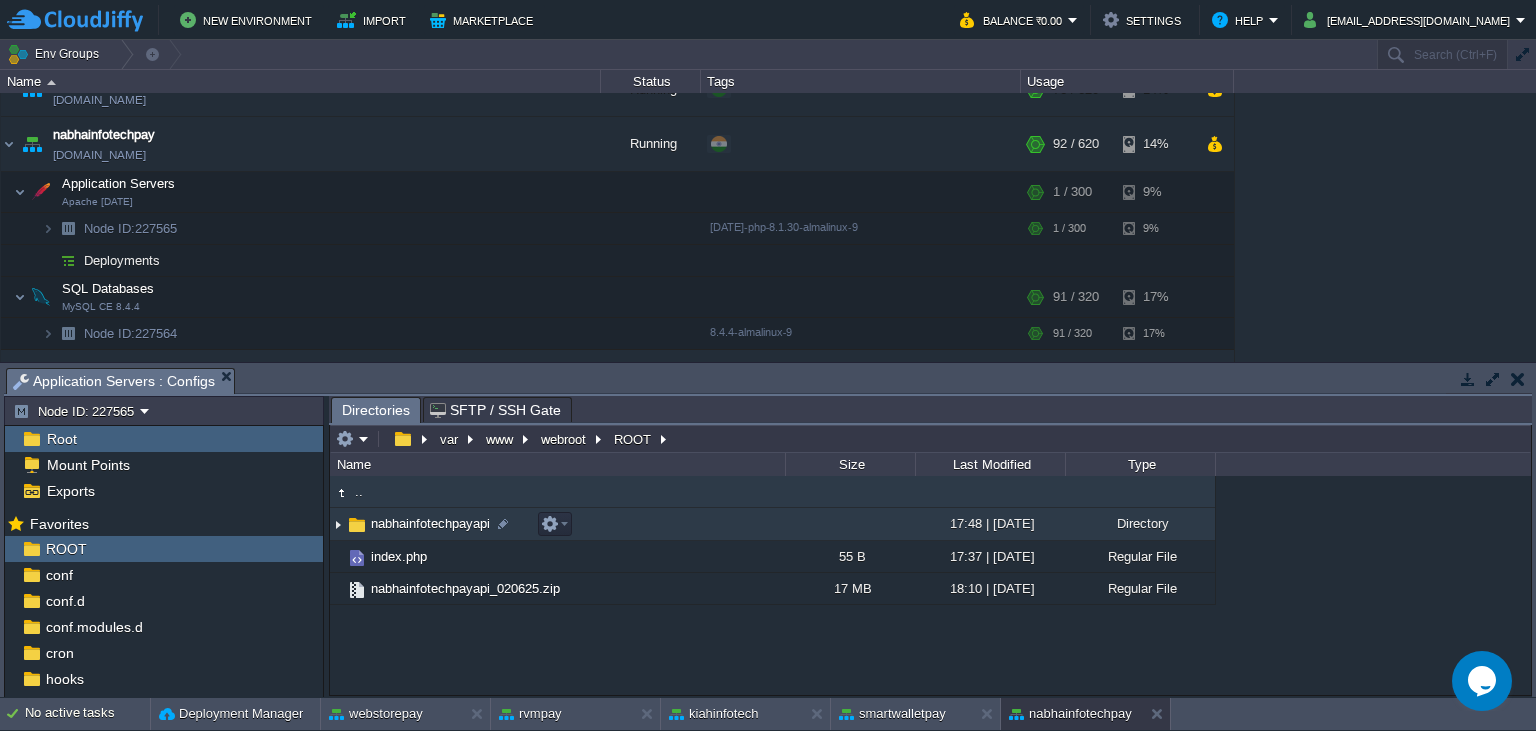 click on "nabhainfotechpayapi" at bounding box center (430, 523) 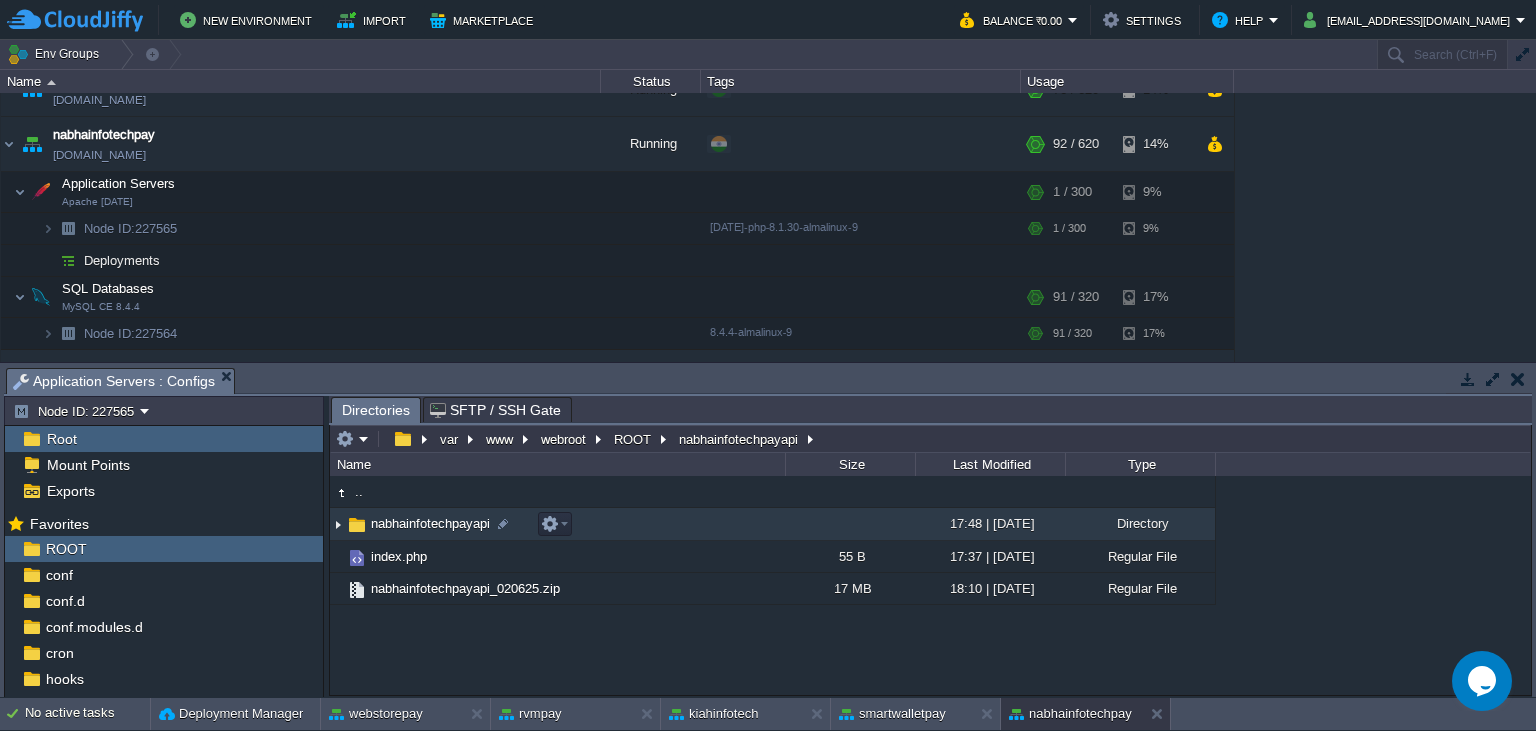 click on "nabhainfotechpayapi" at bounding box center [430, 523] 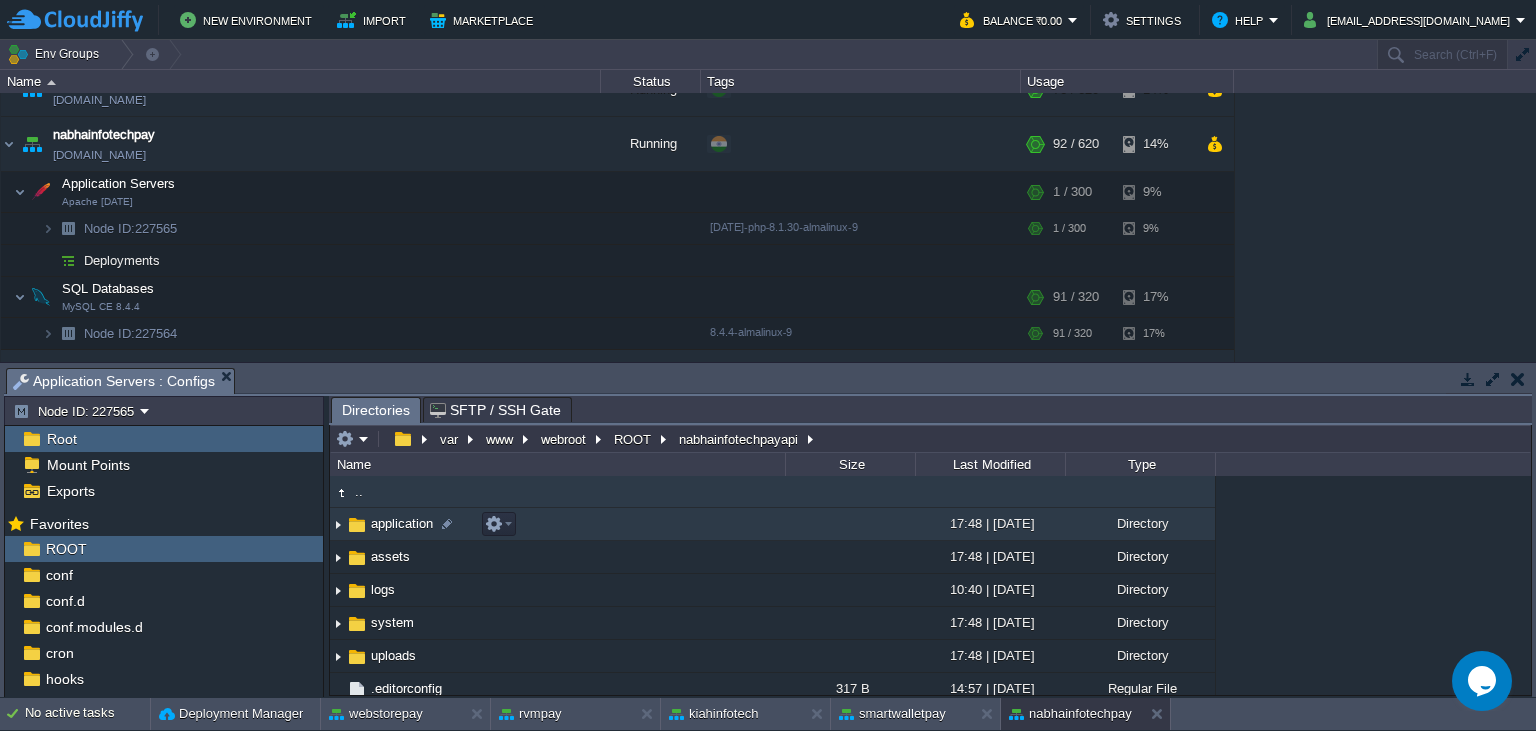 click on "application" at bounding box center (402, 523) 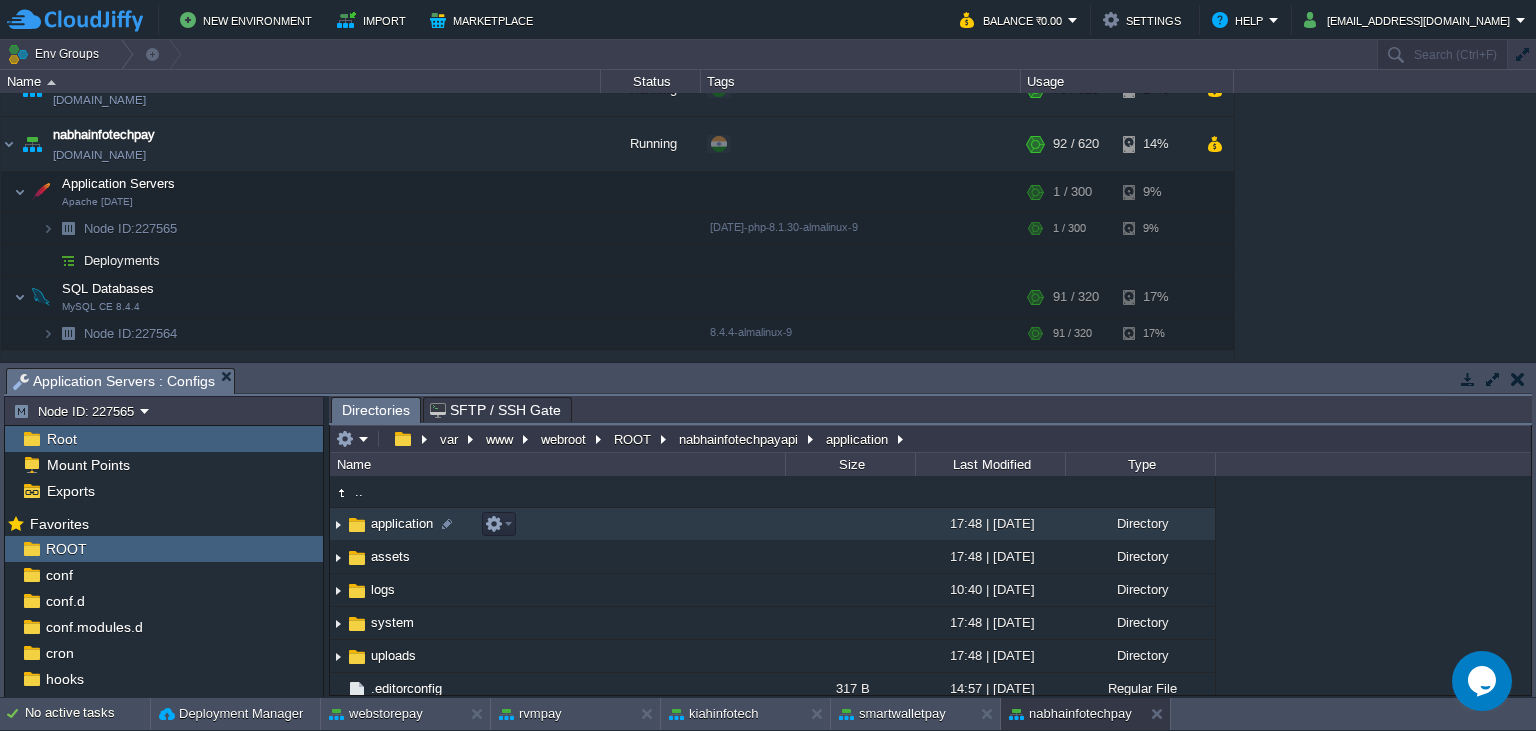click on "application" at bounding box center [402, 523] 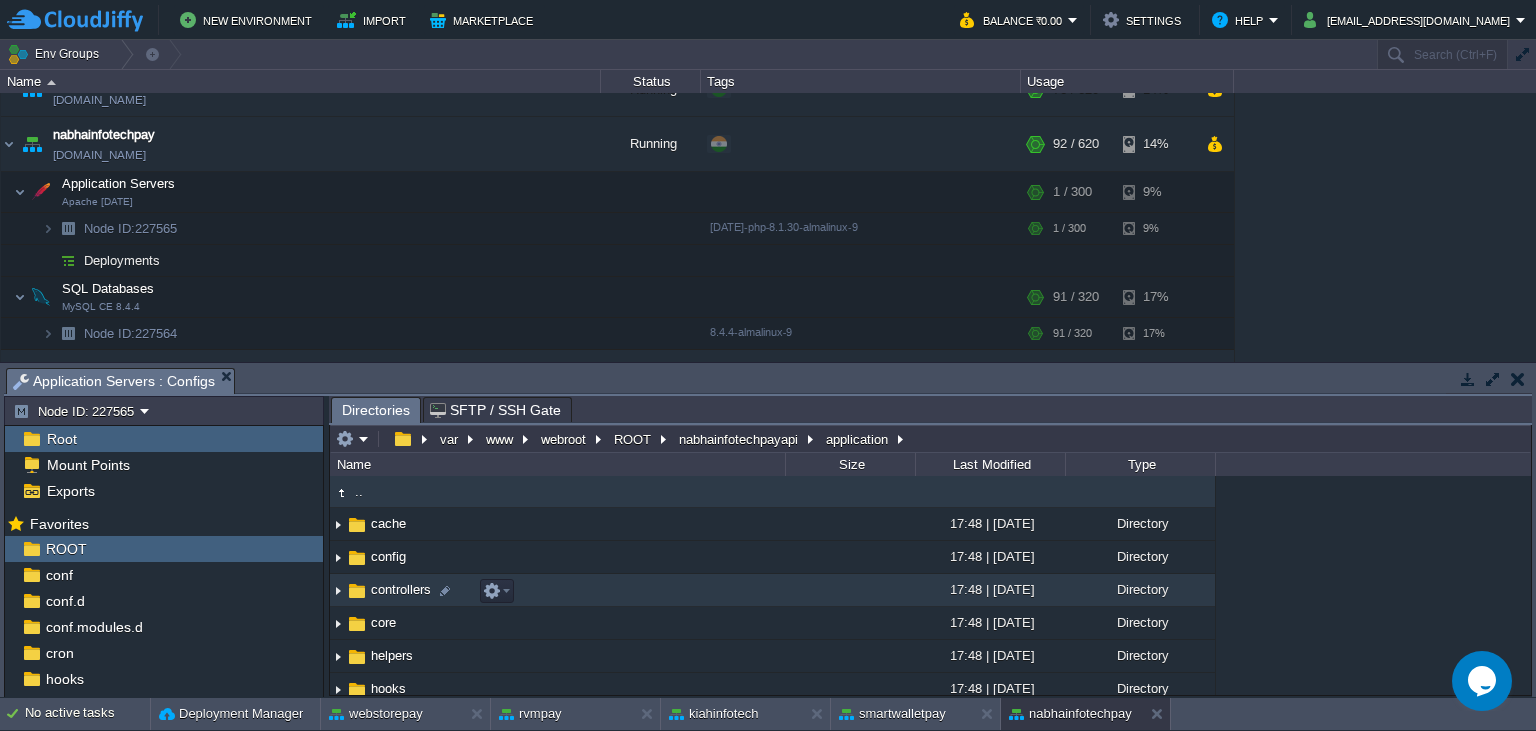 click on "controllers" at bounding box center (401, 589) 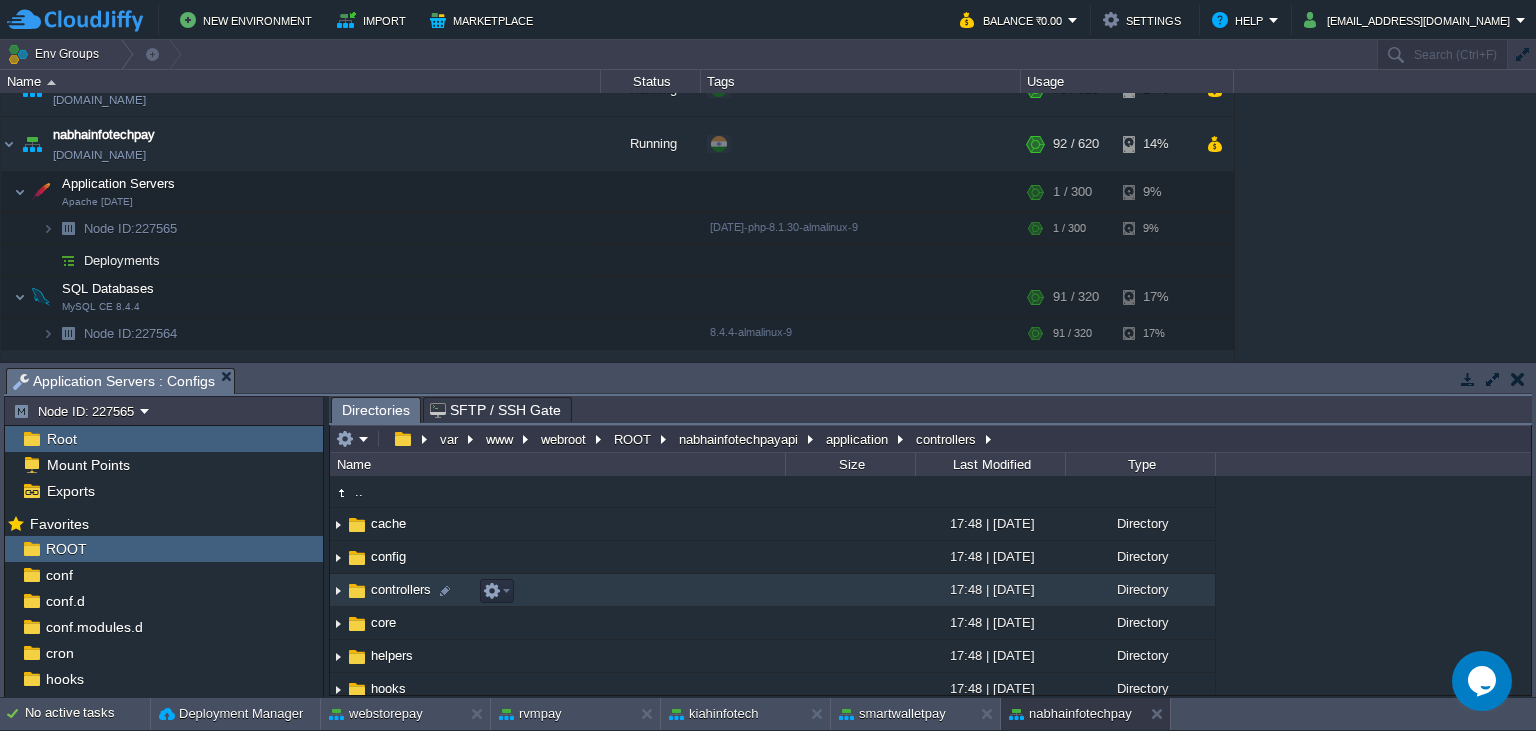 click on "controllers" at bounding box center [401, 589] 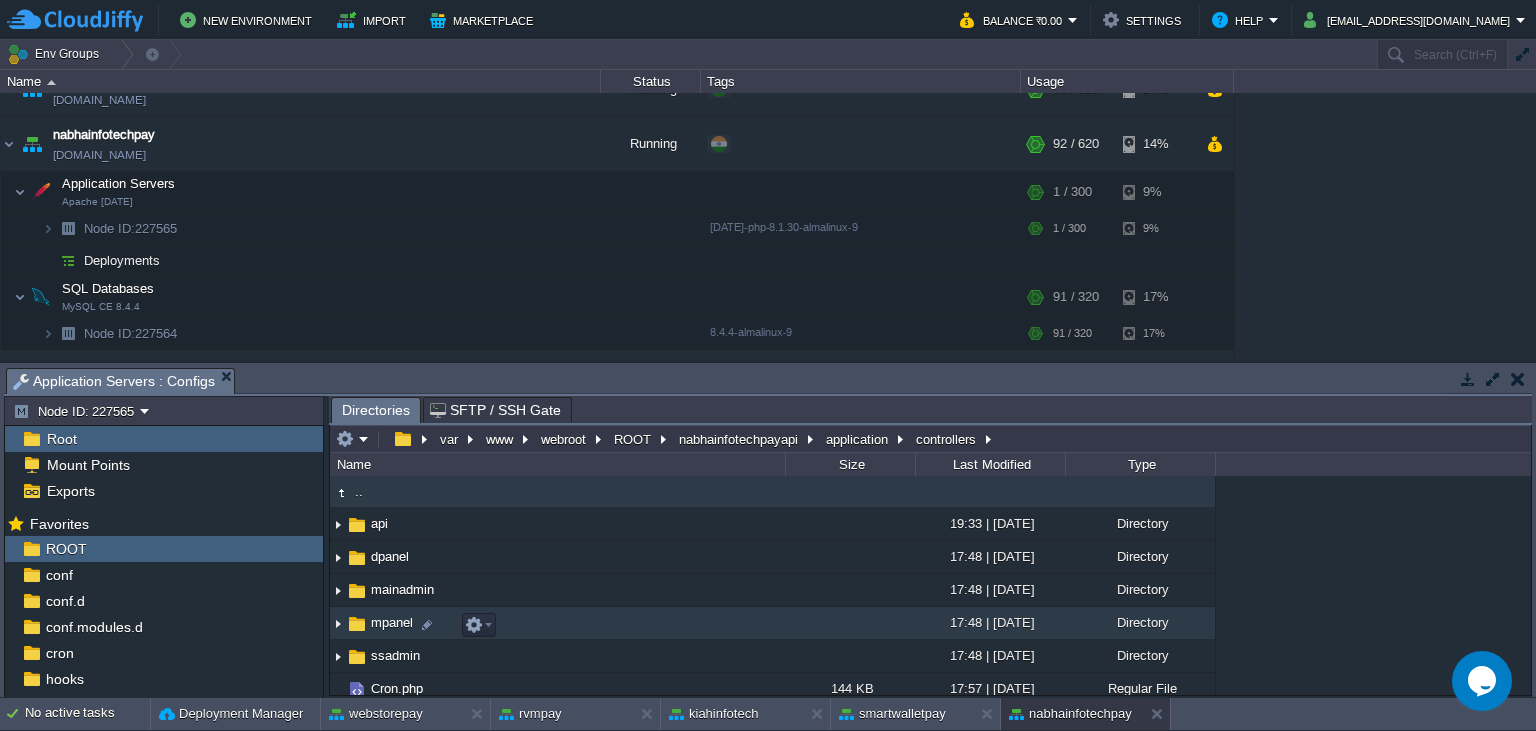 click on "mpanel" at bounding box center (392, 622) 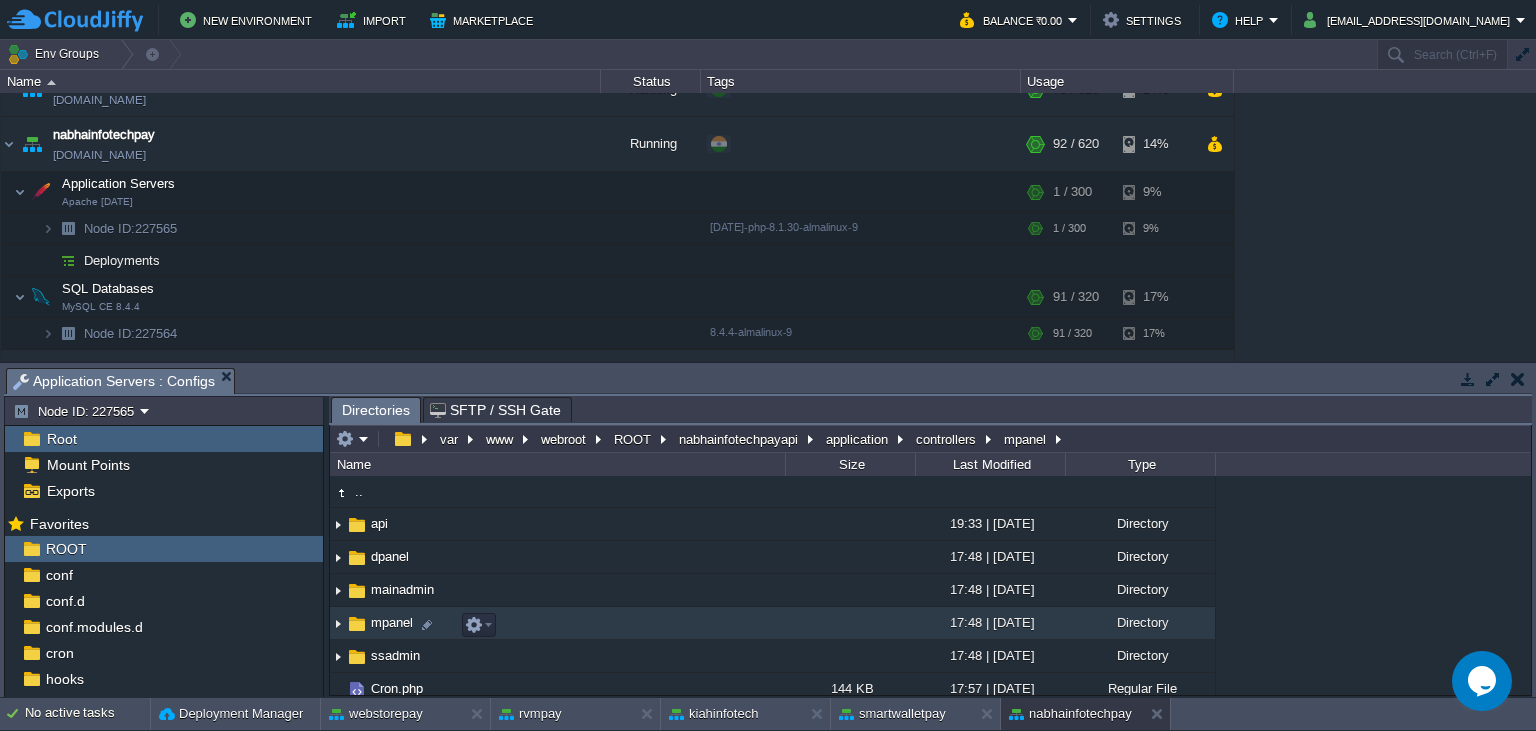 click on "mpanel" at bounding box center (392, 622) 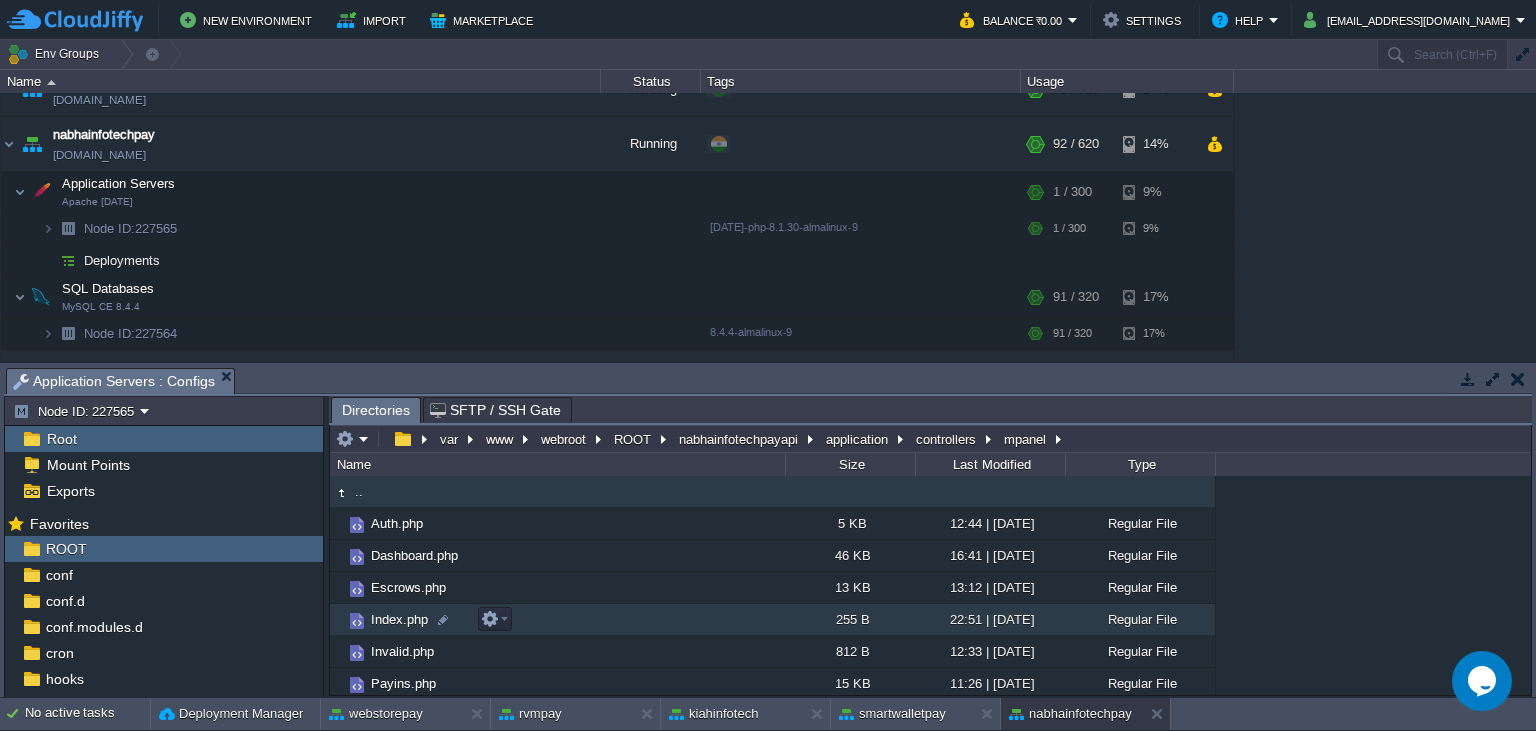 scroll, scrollTop: 67, scrollLeft: 0, axis: vertical 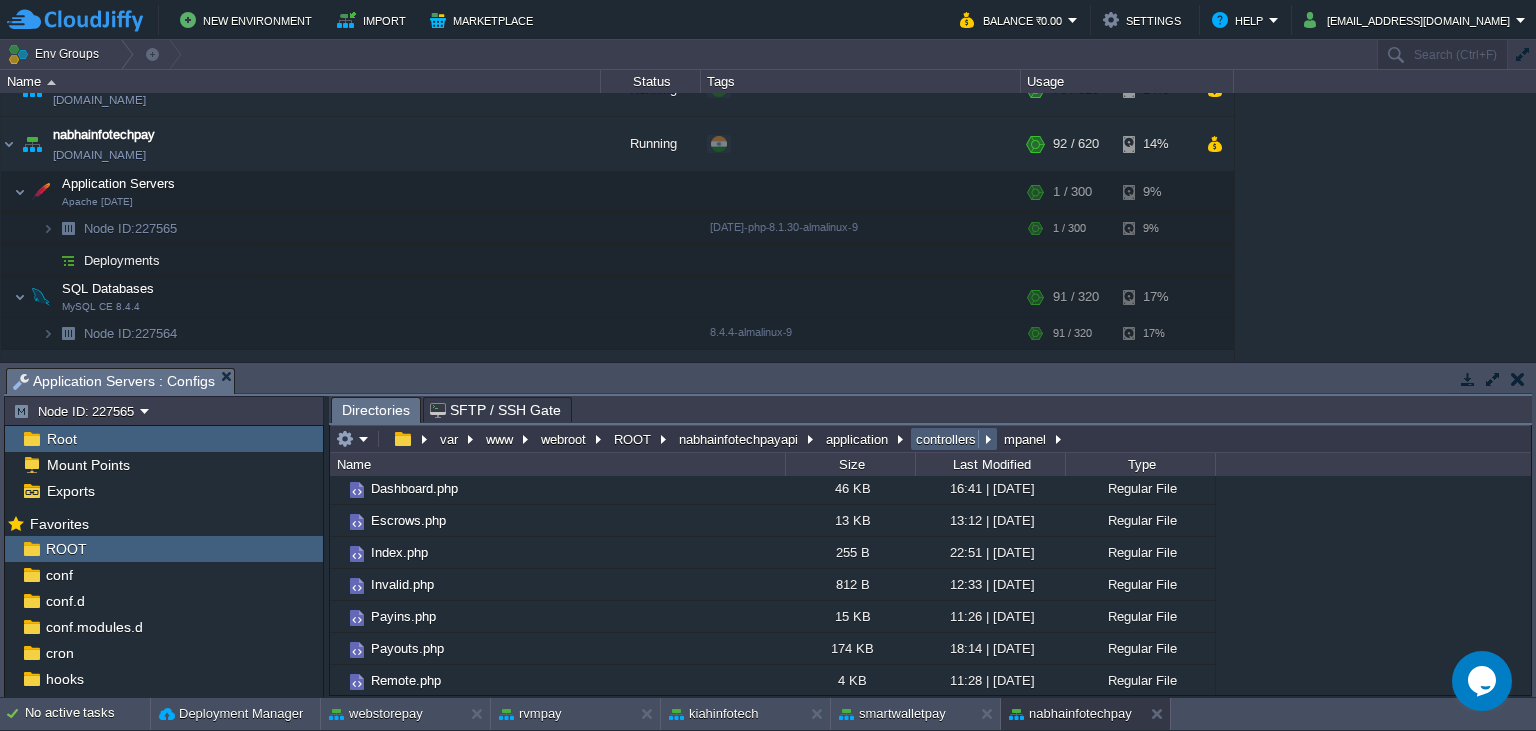 click on "controllers" at bounding box center (954, 439) 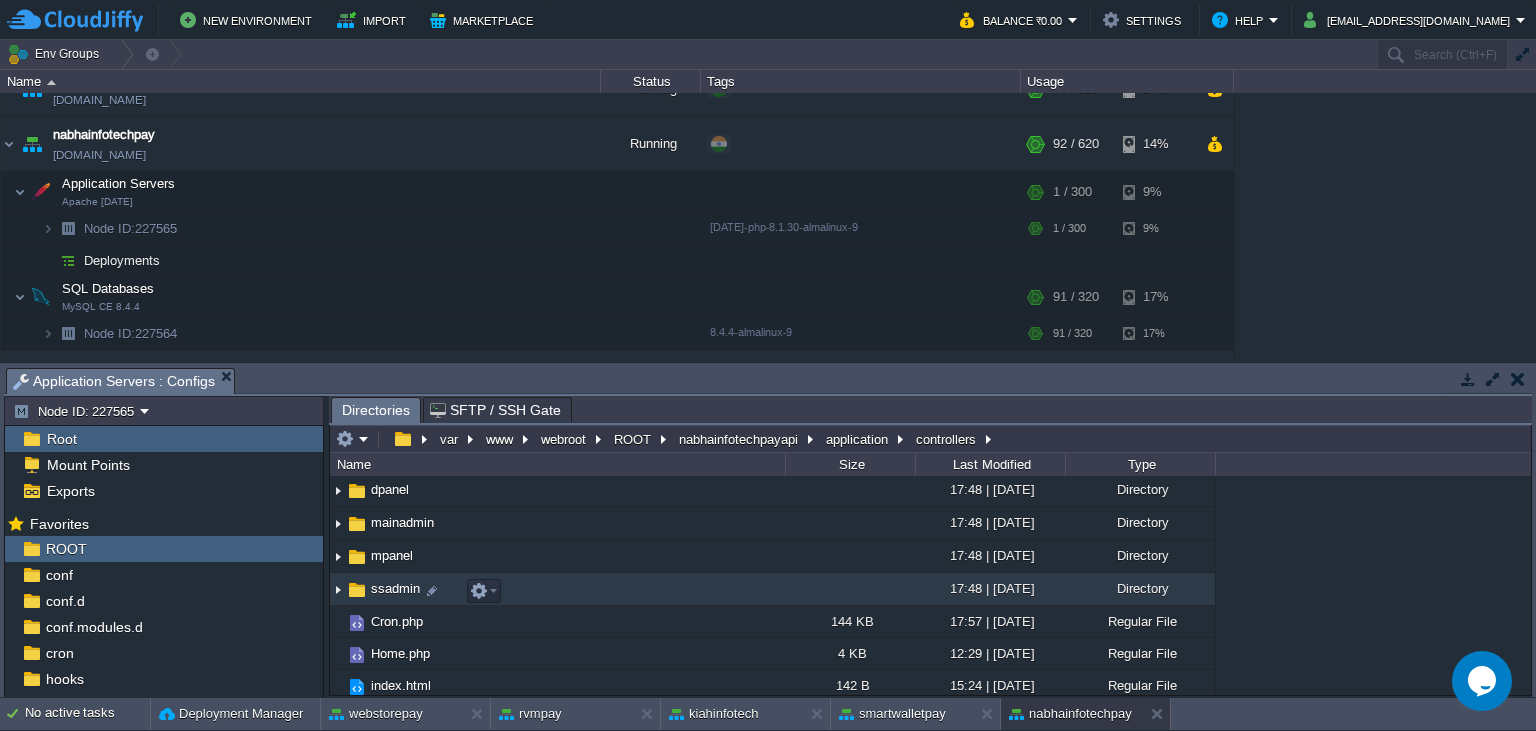 click on "ssadmin" at bounding box center [557, 589] 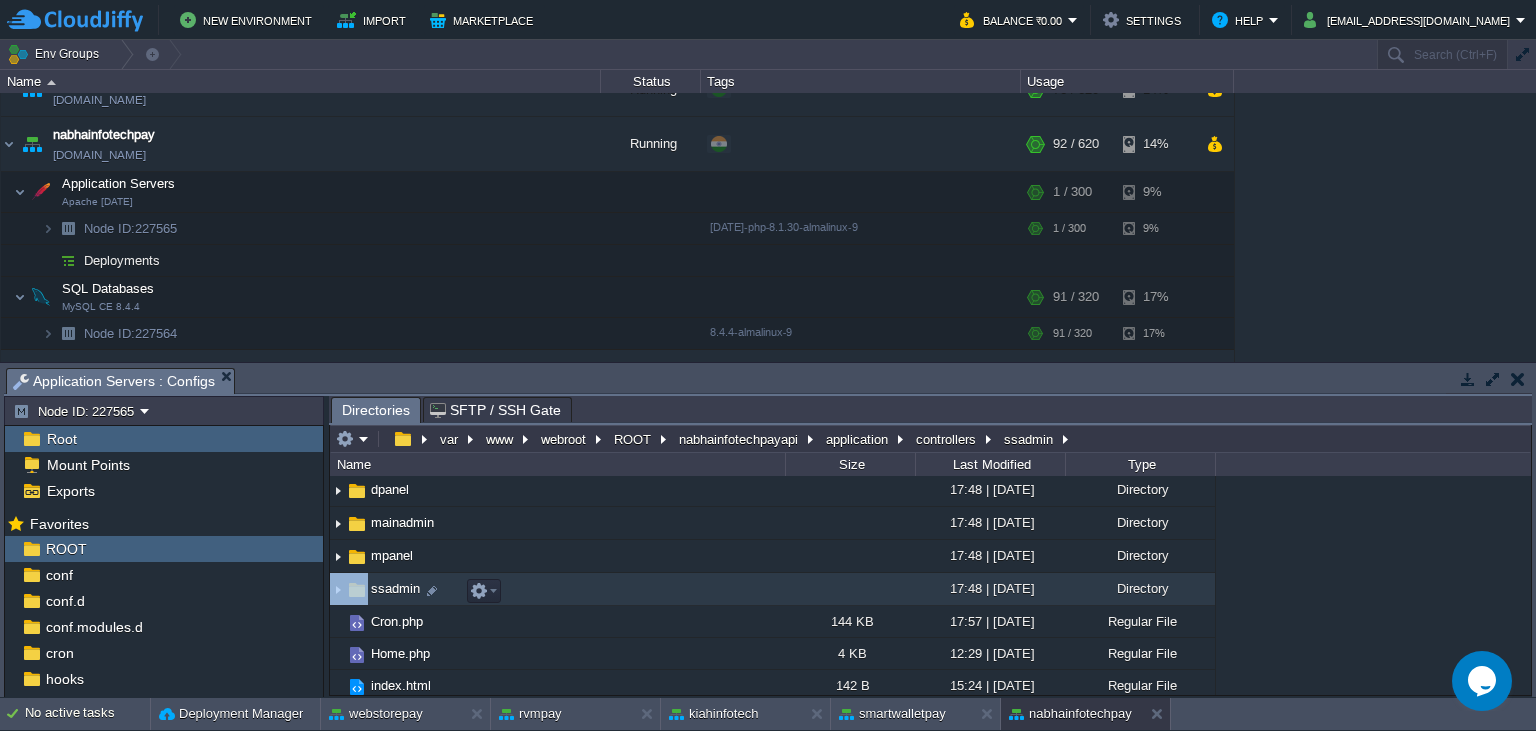 click on "ssadmin" at bounding box center (557, 589) 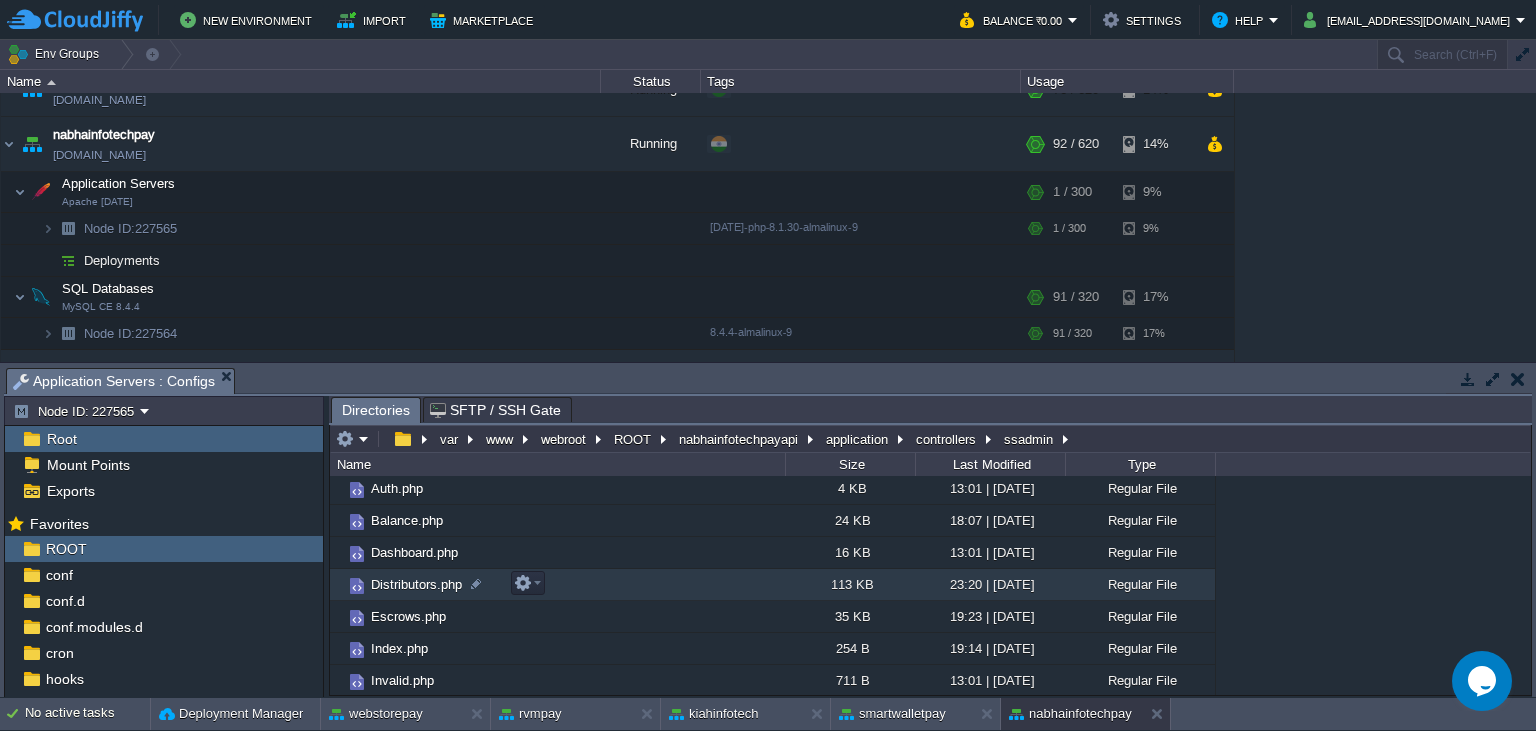 scroll, scrollTop: 258, scrollLeft: 0, axis: vertical 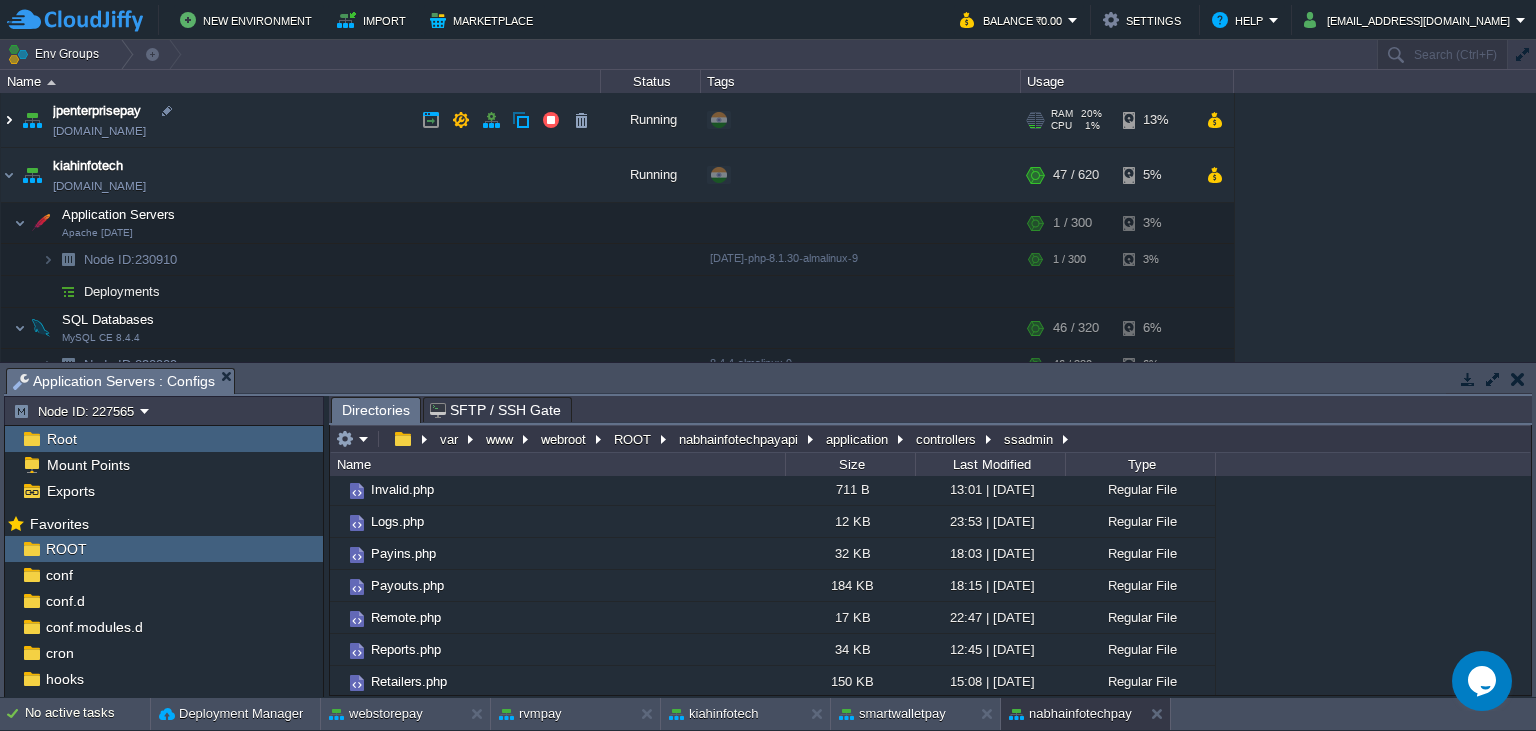 click at bounding box center [9, 120] 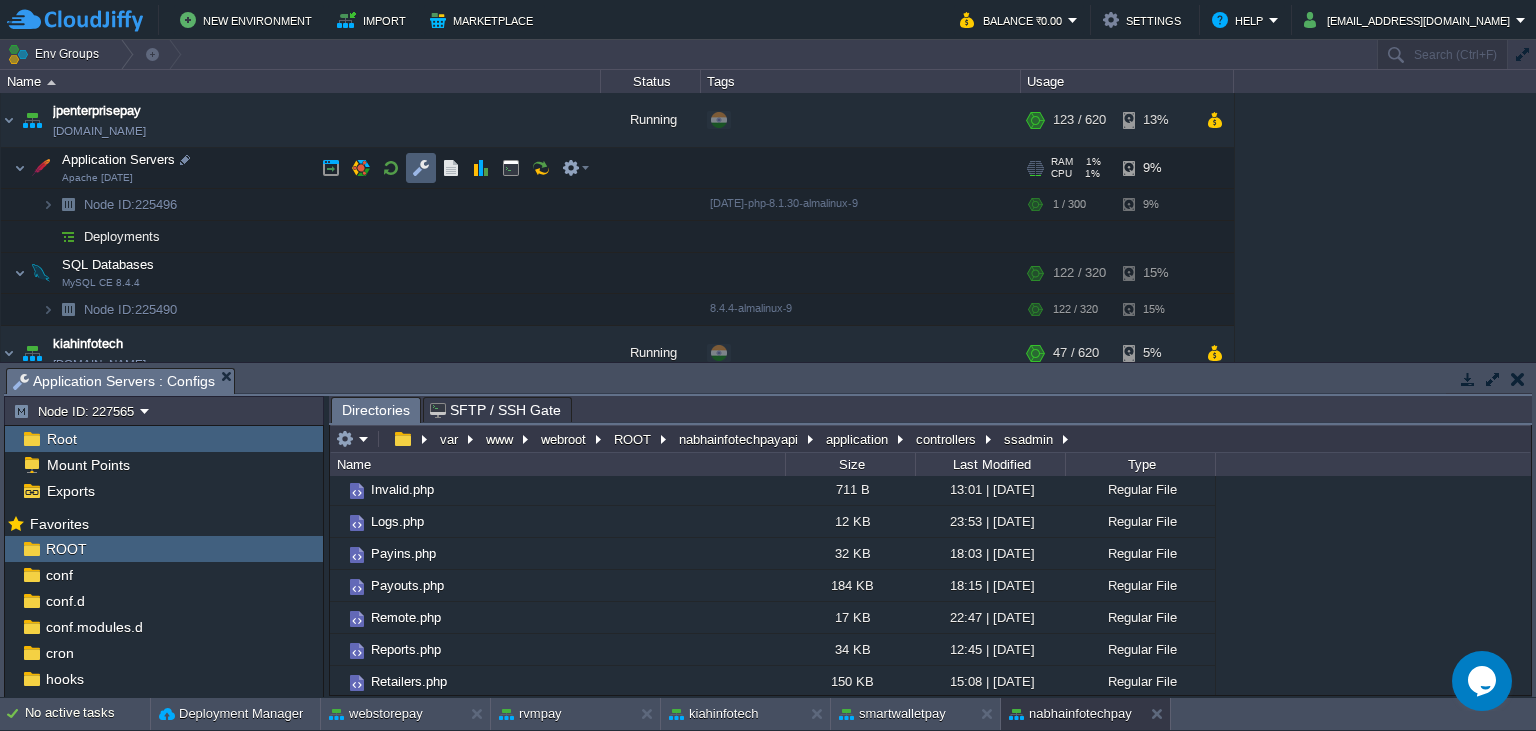 click at bounding box center [421, 168] 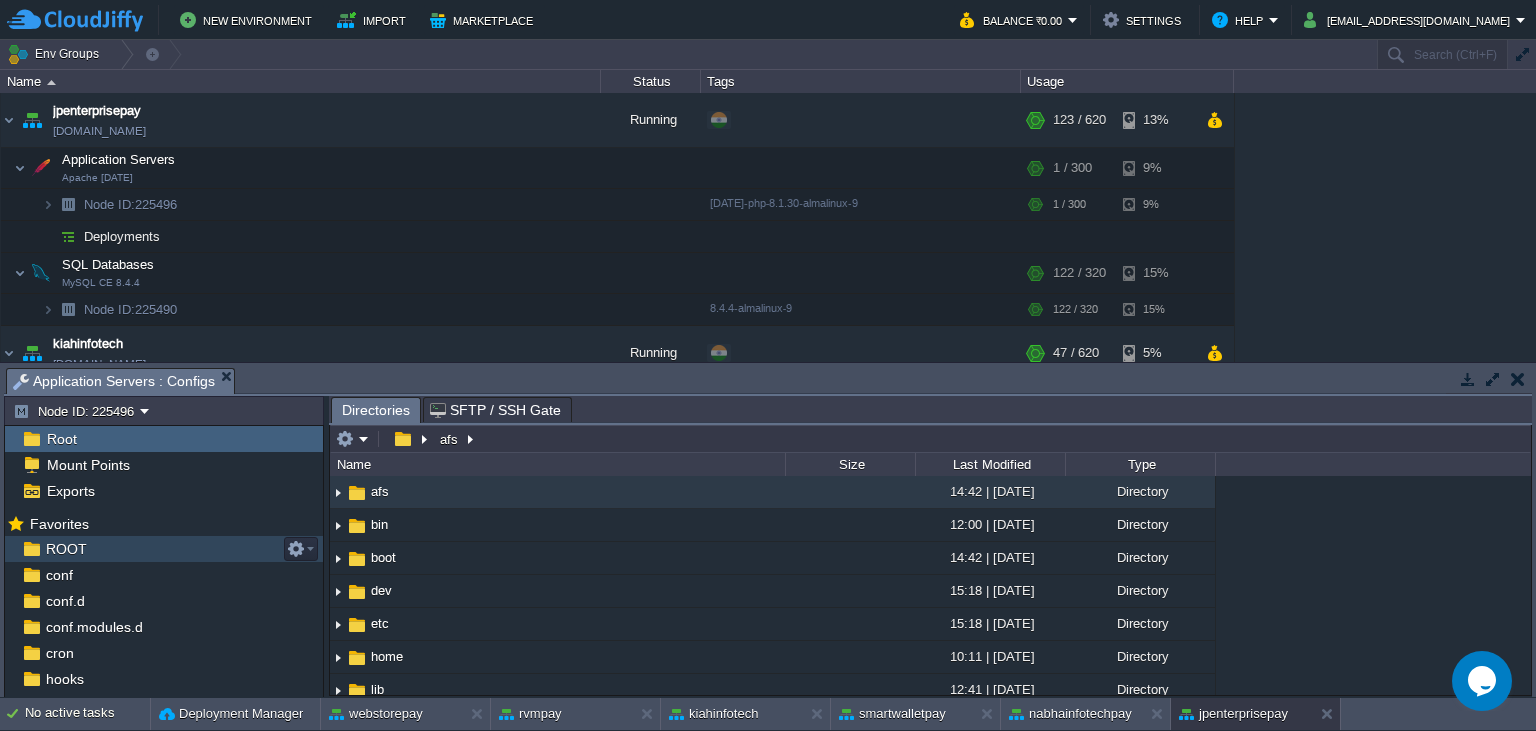 click on "ROOT" at bounding box center [164, 549] 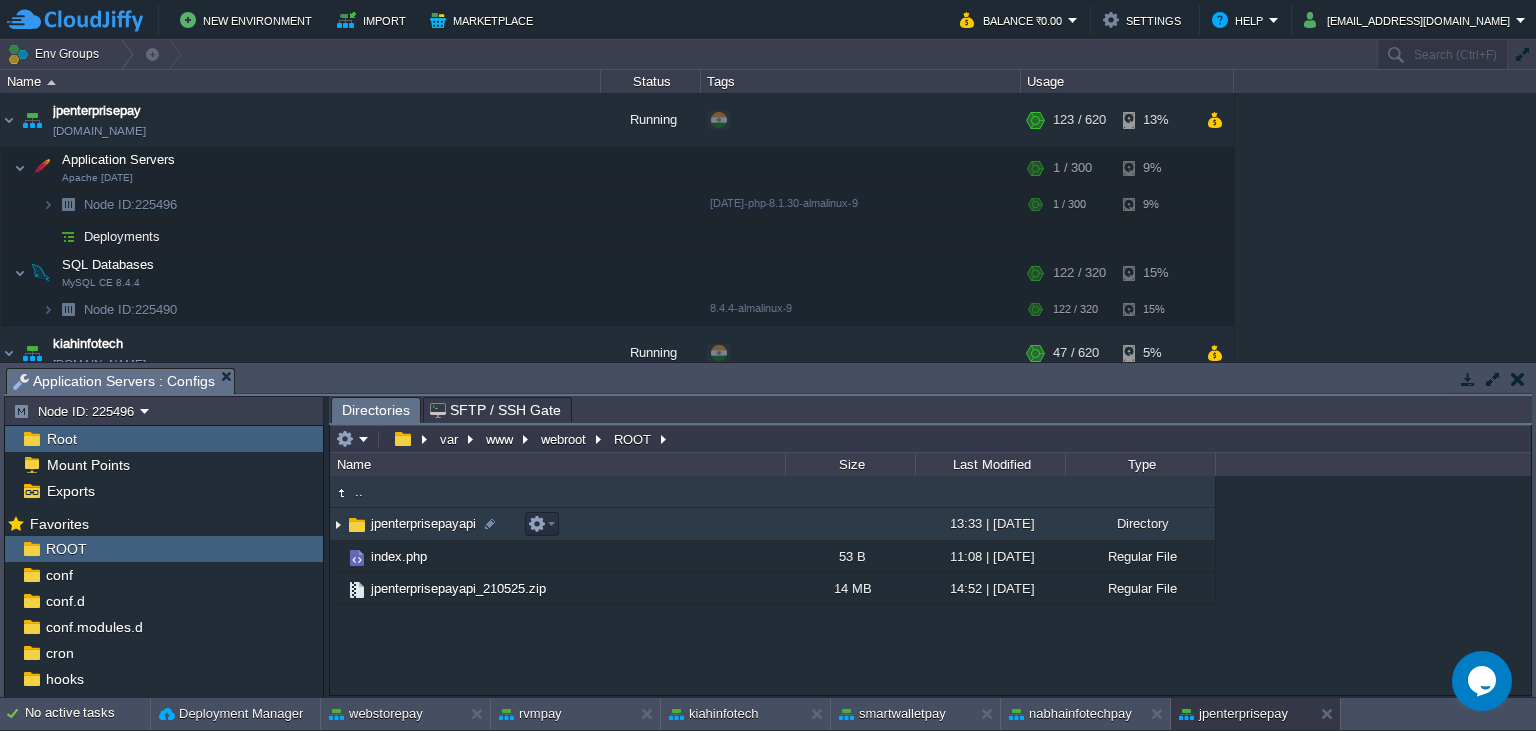 click on "jpenterprisepayapi" at bounding box center (423, 523) 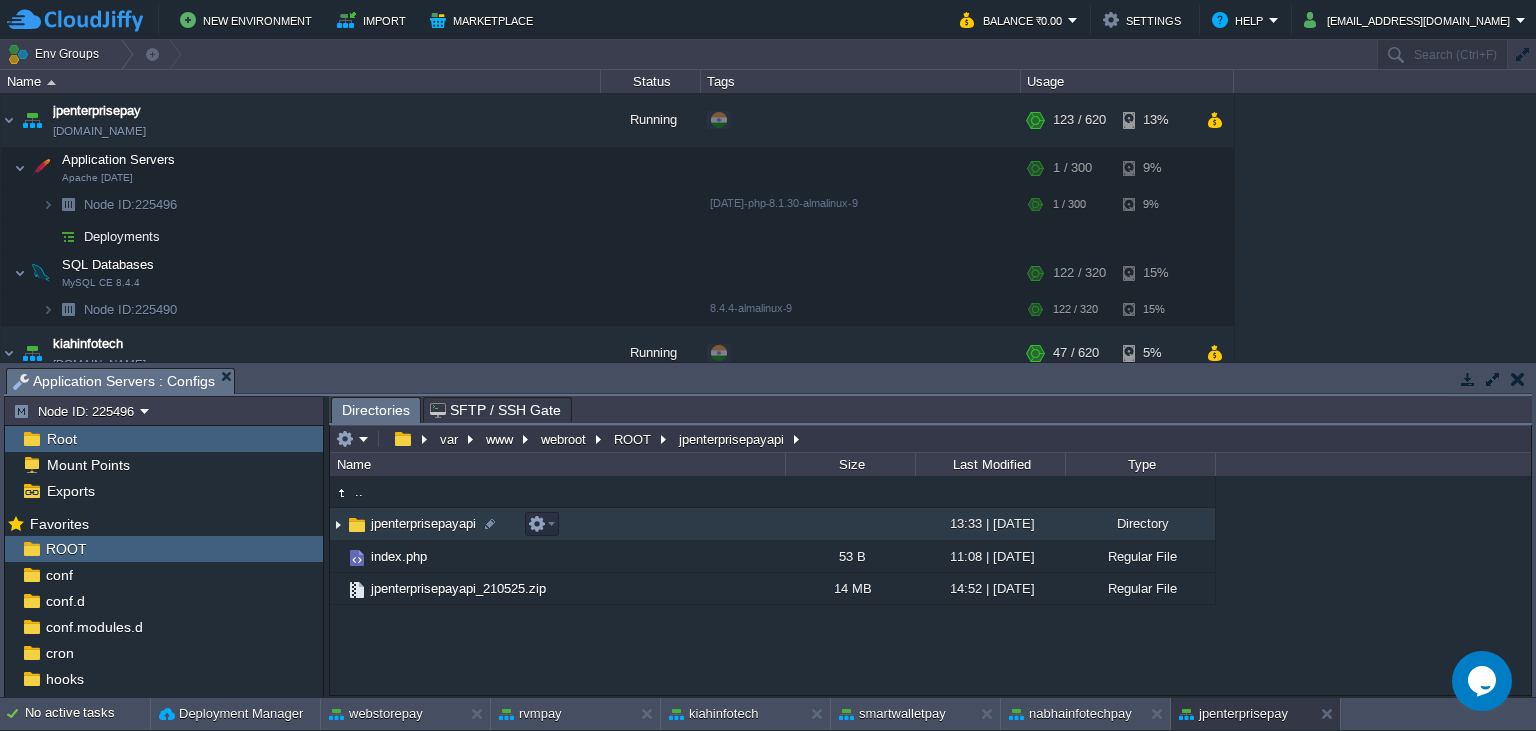 click on "jpenterprisepayapi" at bounding box center [423, 523] 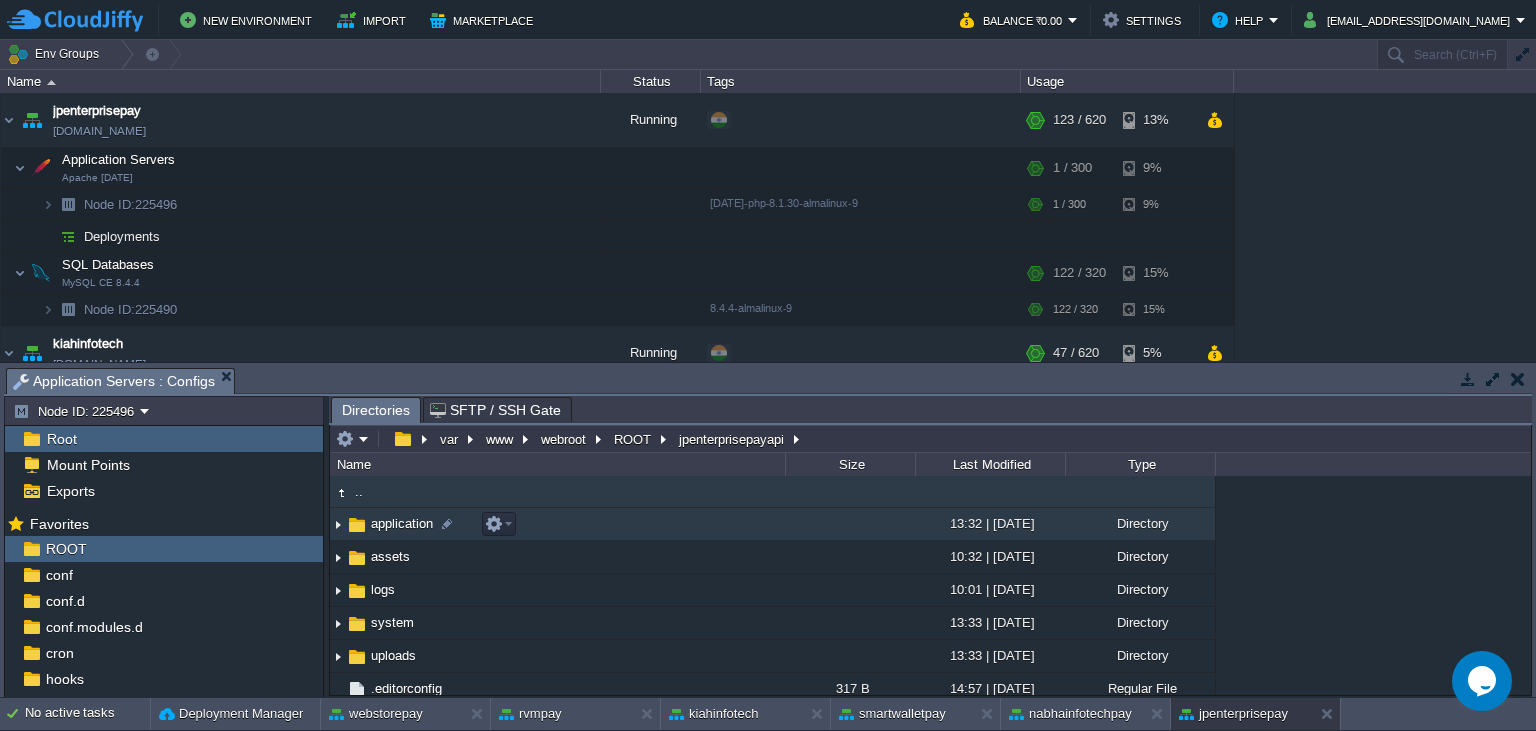 click on "application" at bounding box center (402, 523) 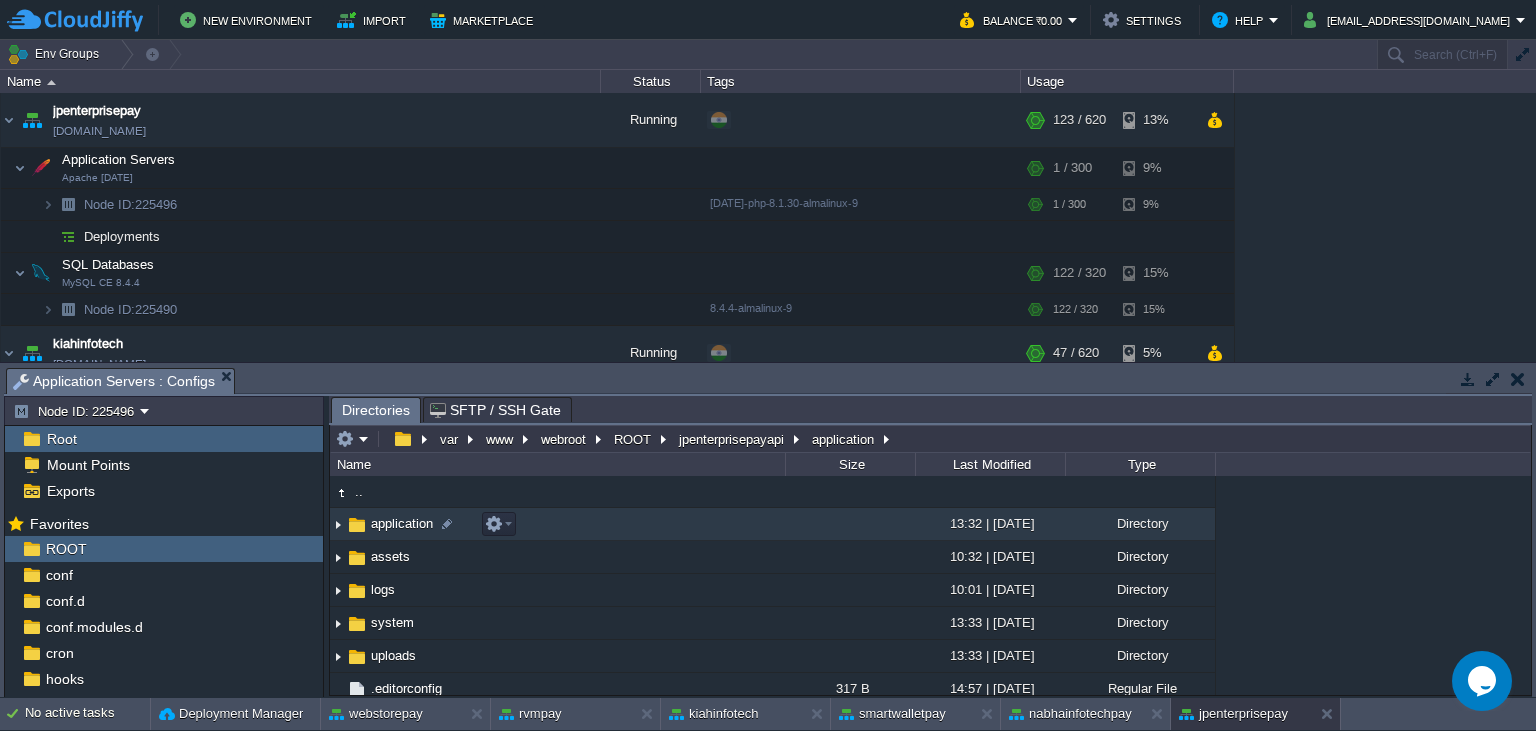 click on "application" at bounding box center (402, 523) 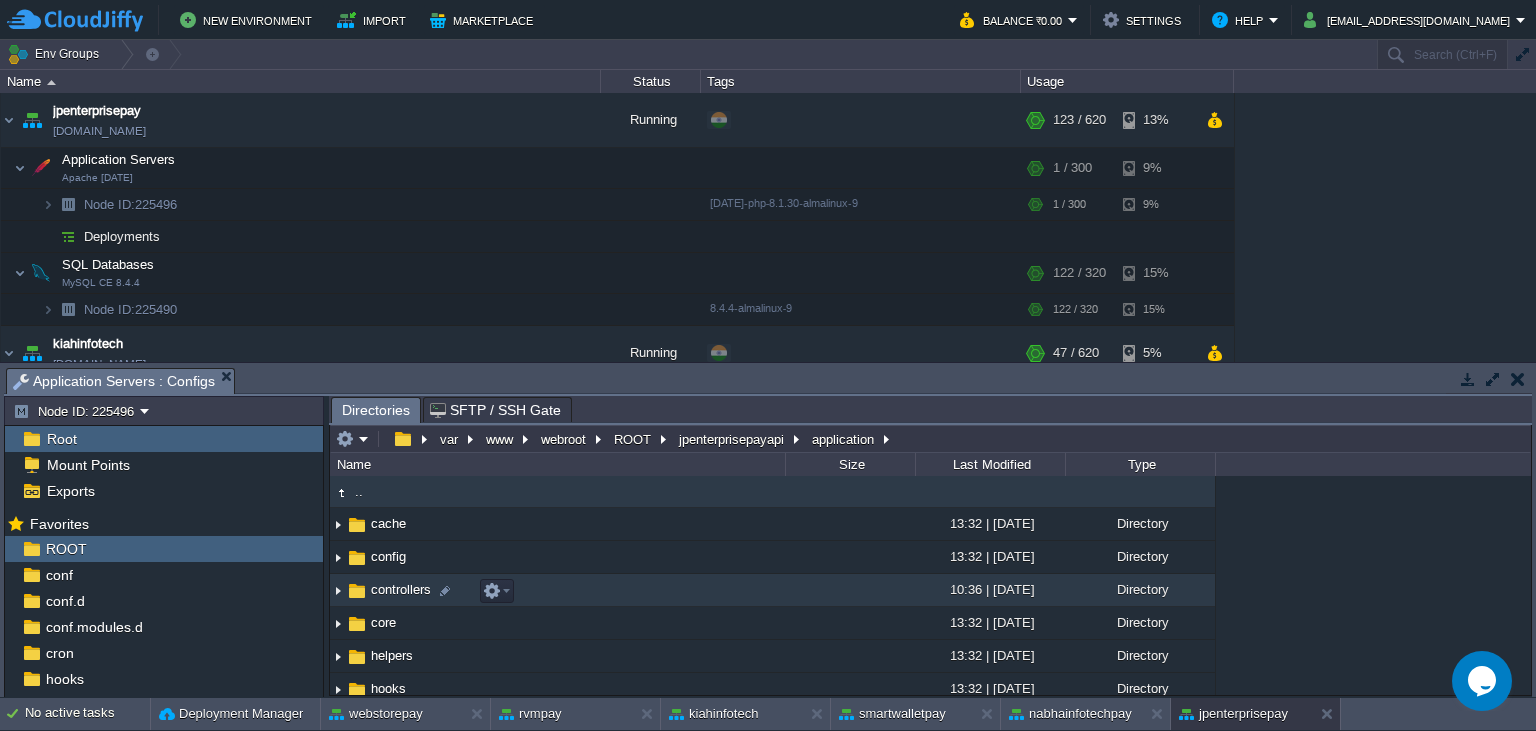 click on "controllers" at bounding box center (401, 589) 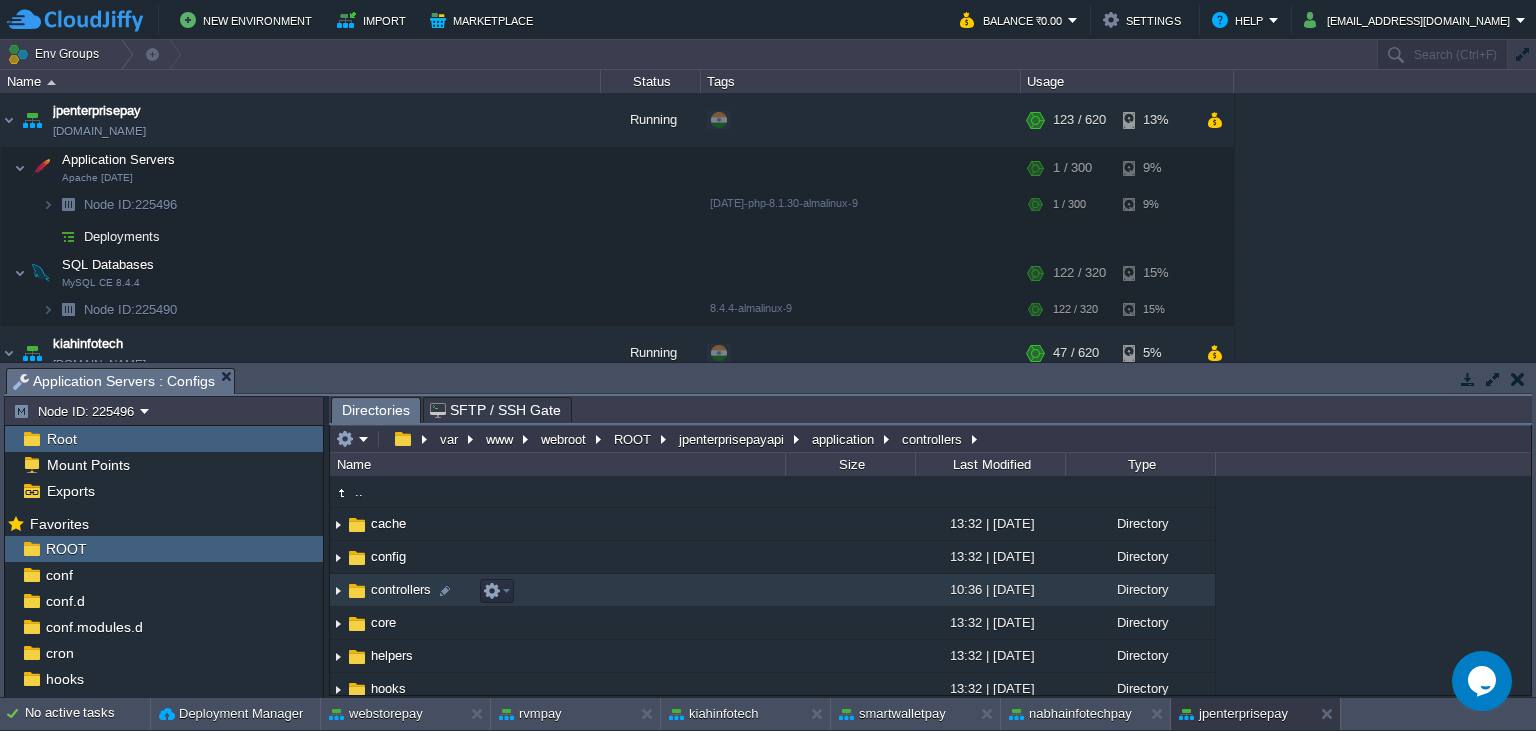 click on "controllers" at bounding box center (401, 589) 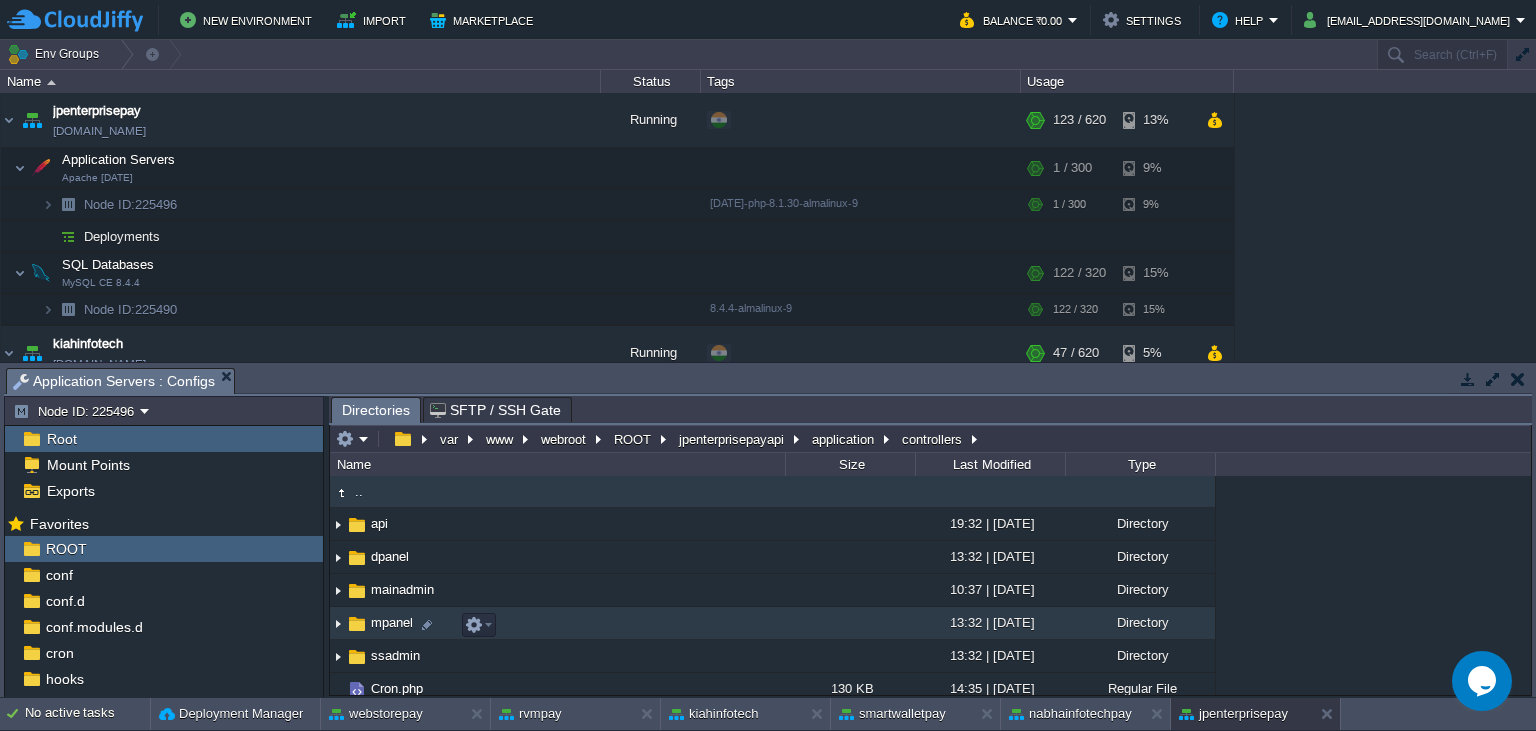 click on "mpanel" at bounding box center [392, 622] 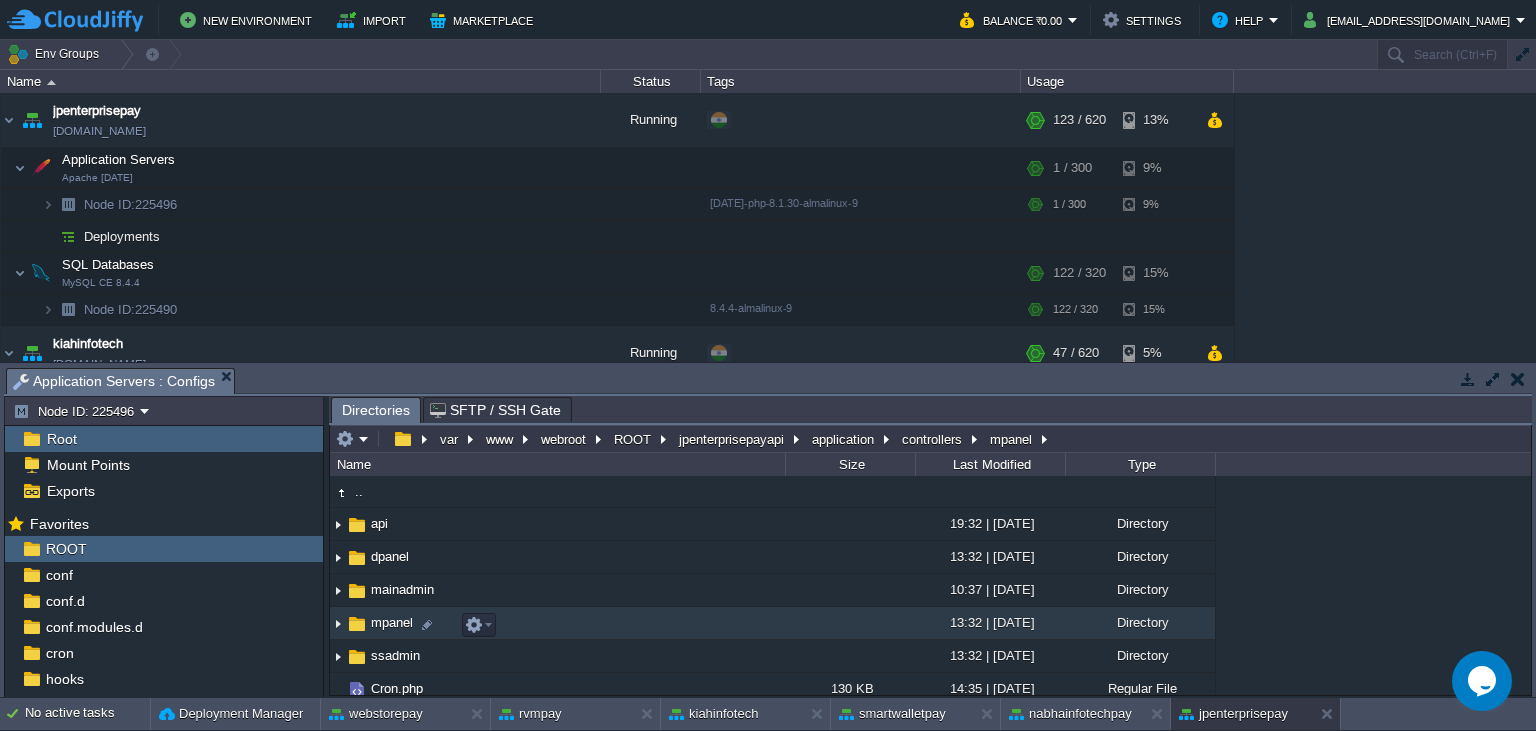 click on "mpanel" at bounding box center [392, 622] 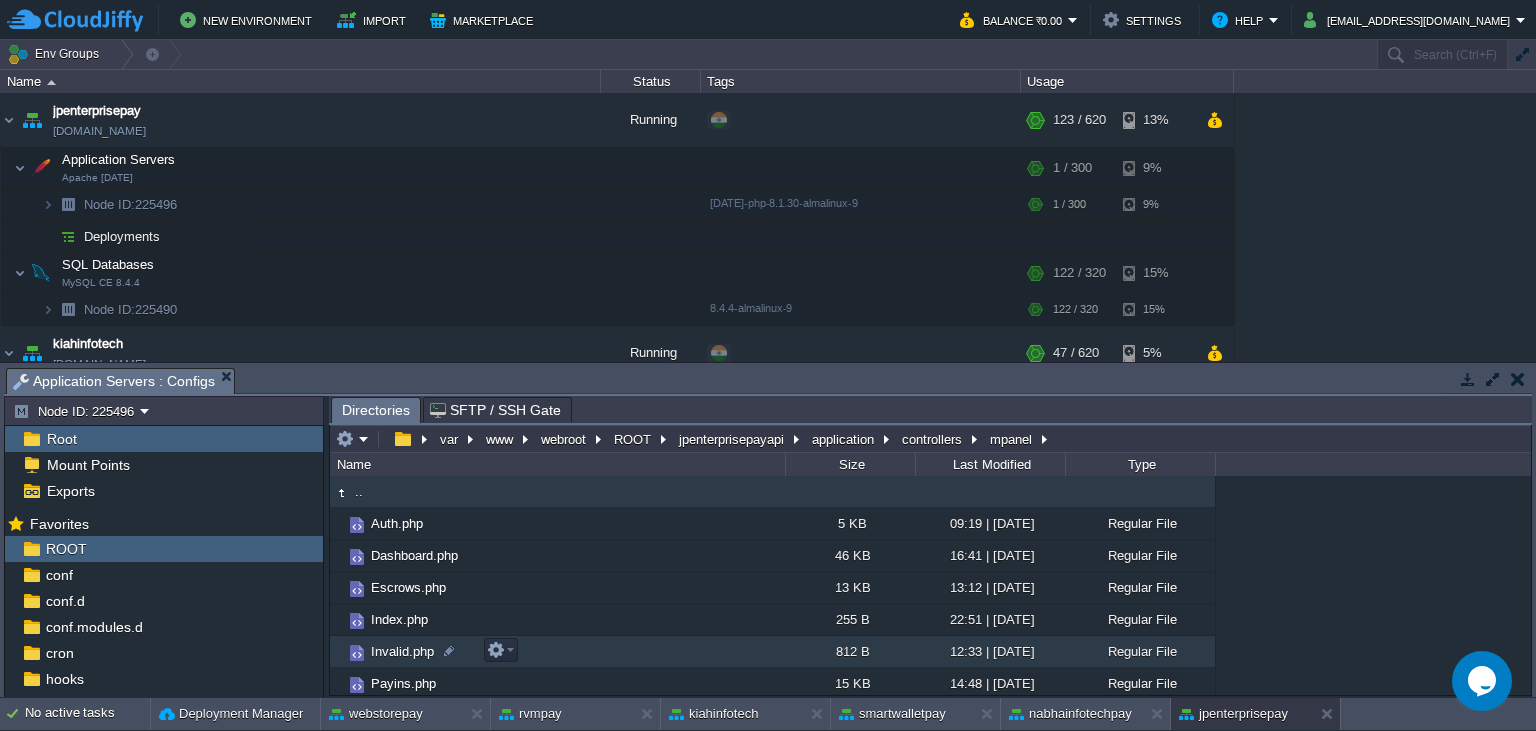 scroll, scrollTop: 67, scrollLeft: 0, axis: vertical 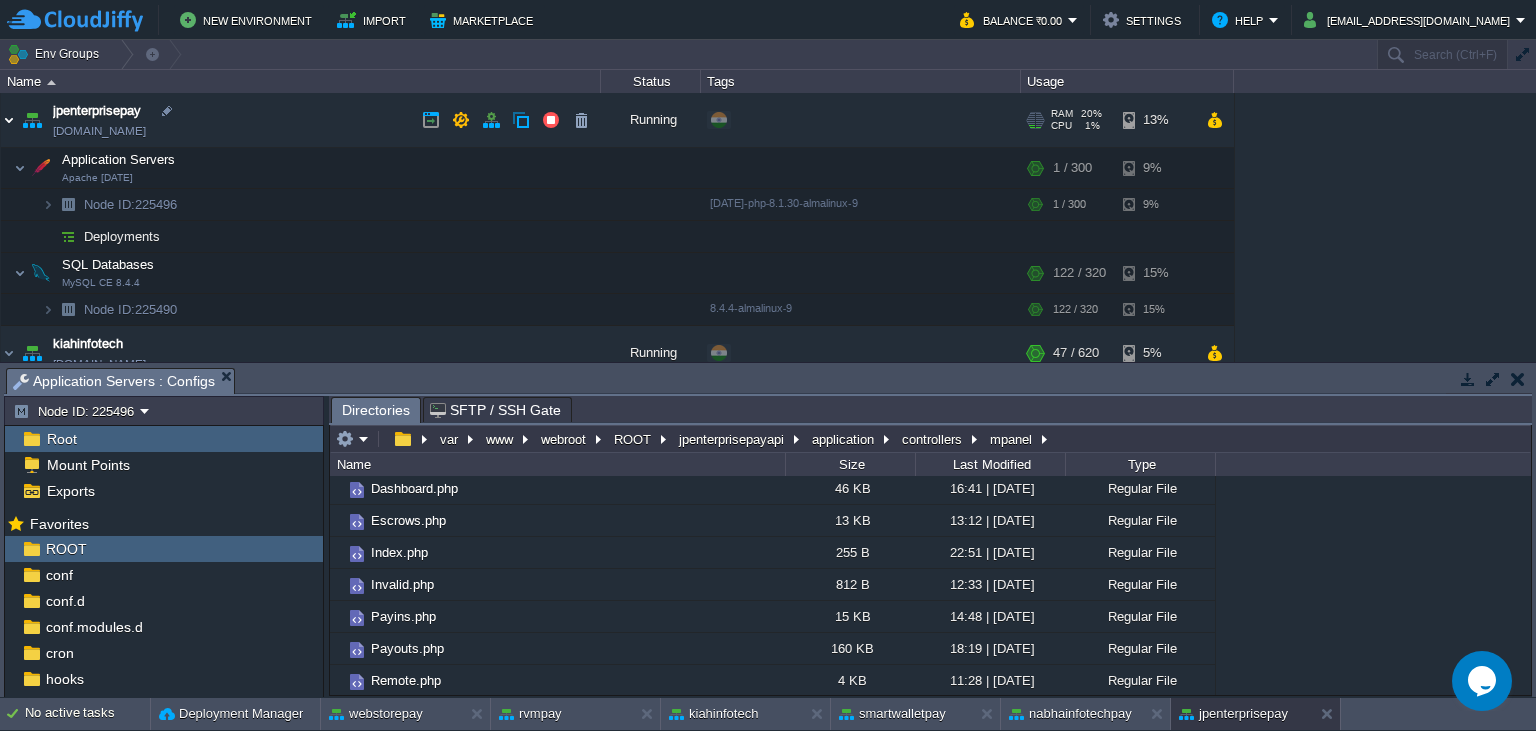 click at bounding box center (9, 120) 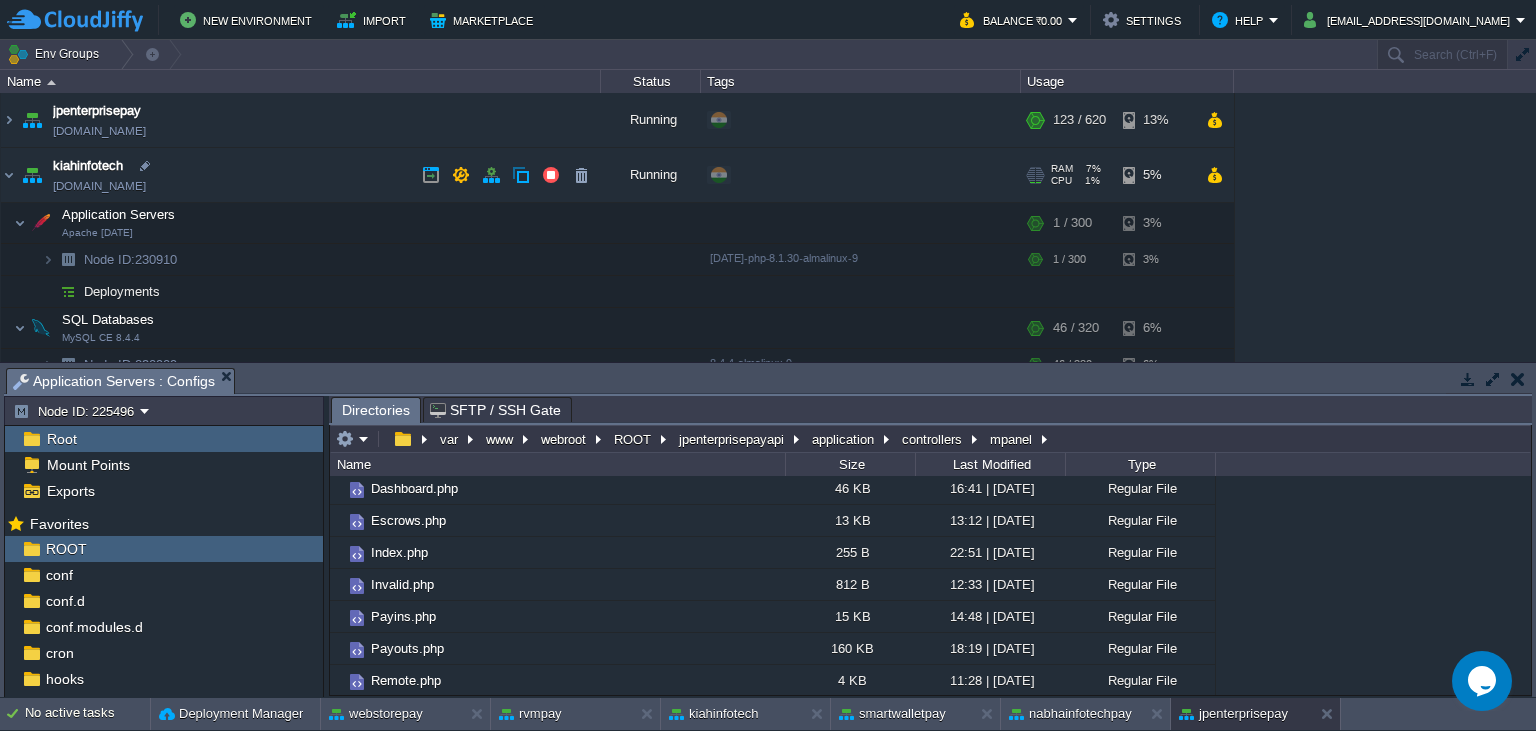 click on "kiahinfotech [DOMAIN_NAME]" at bounding box center (301, 175) 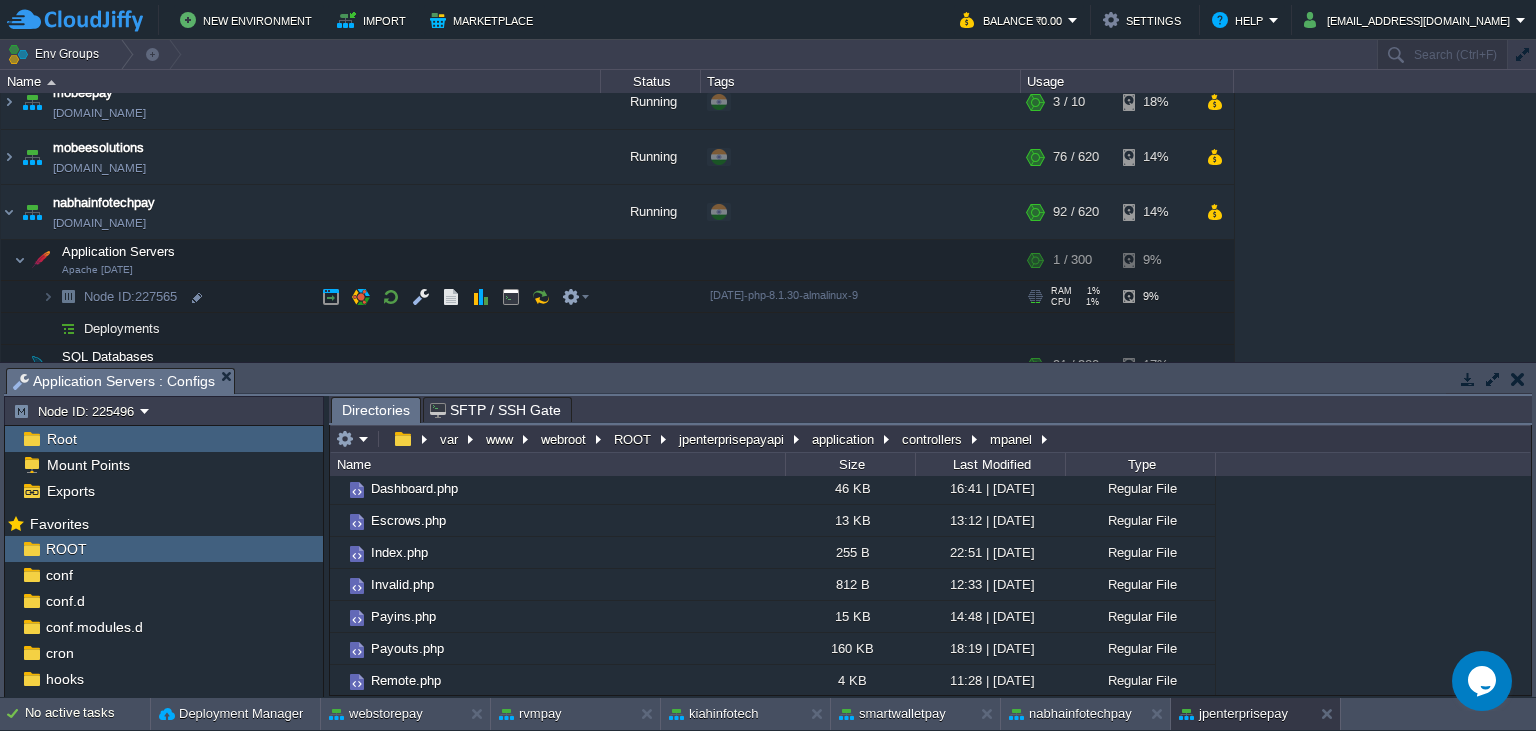 scroll, scrollTop: 274, scrollLeft: 0, axis: vertical 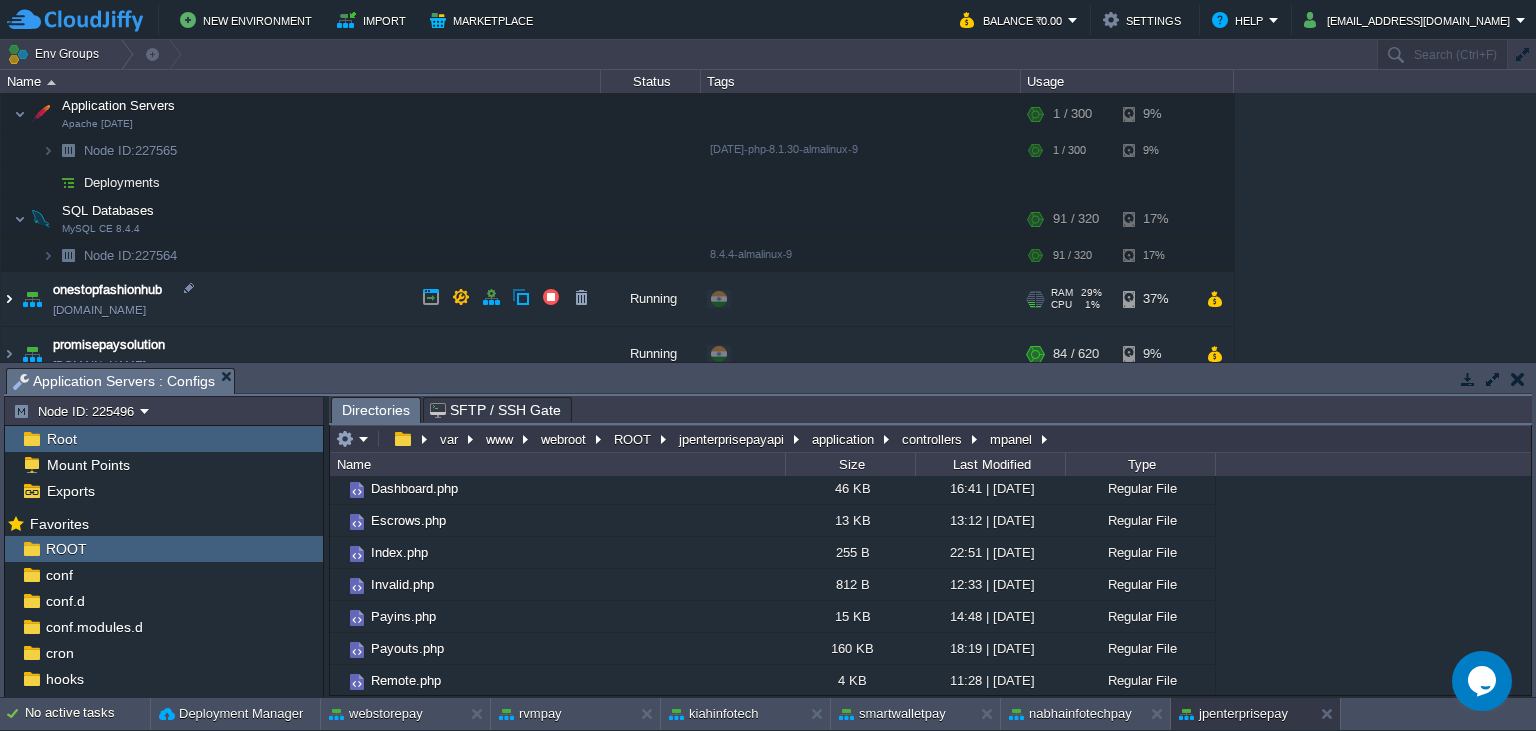 click at bounding box center (9, 299) 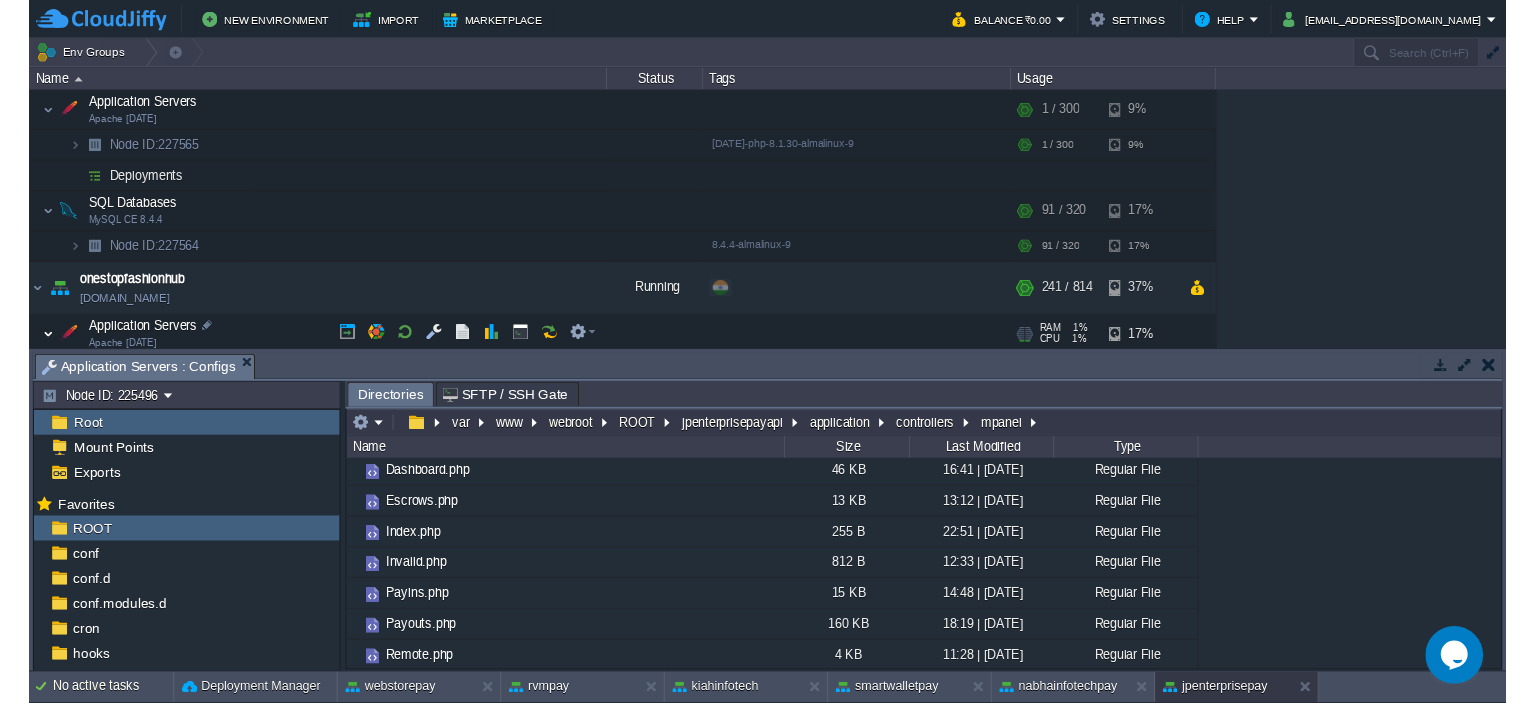 scroll, scrollTop: 365, scrollLeft: 0, axis: vertical 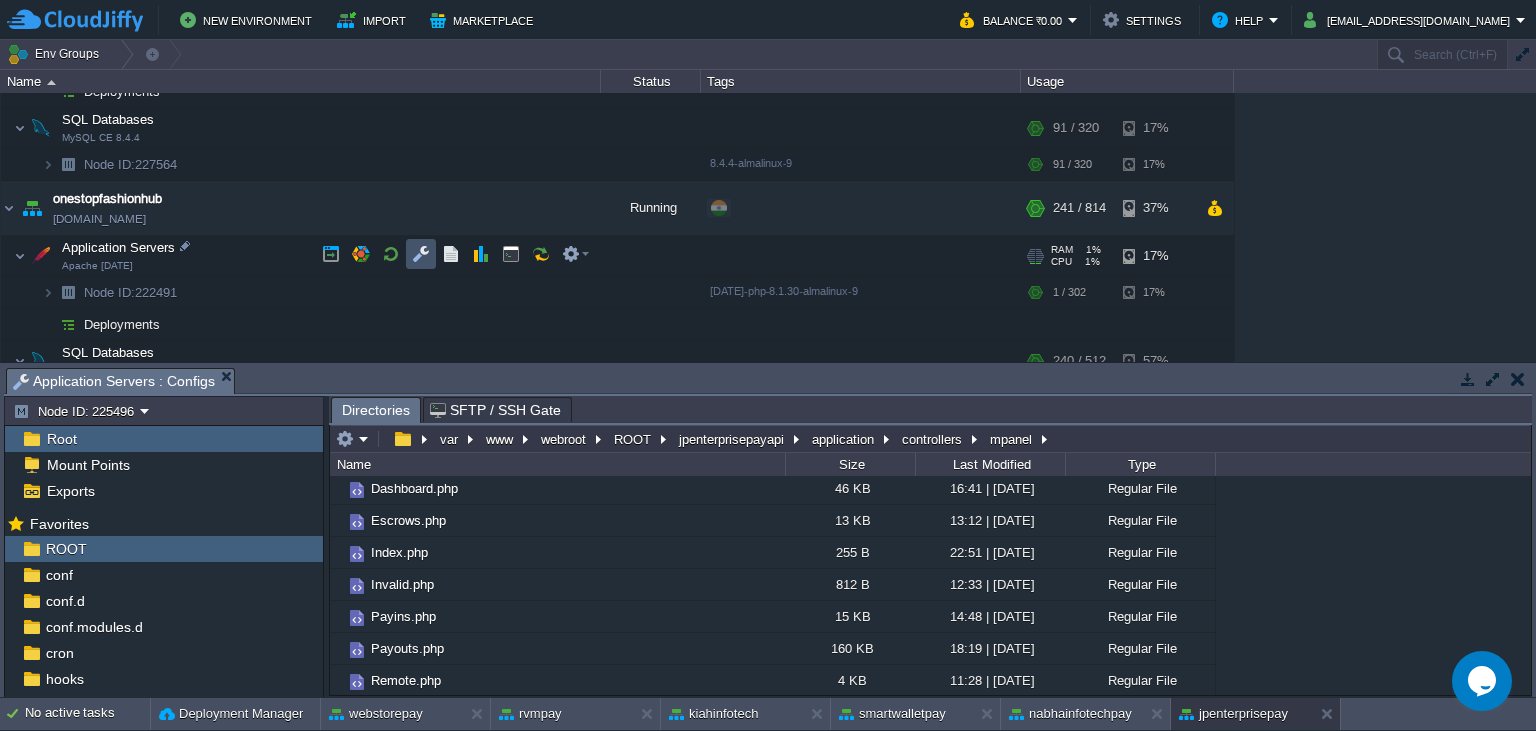 click at bounding box center [421, 254] 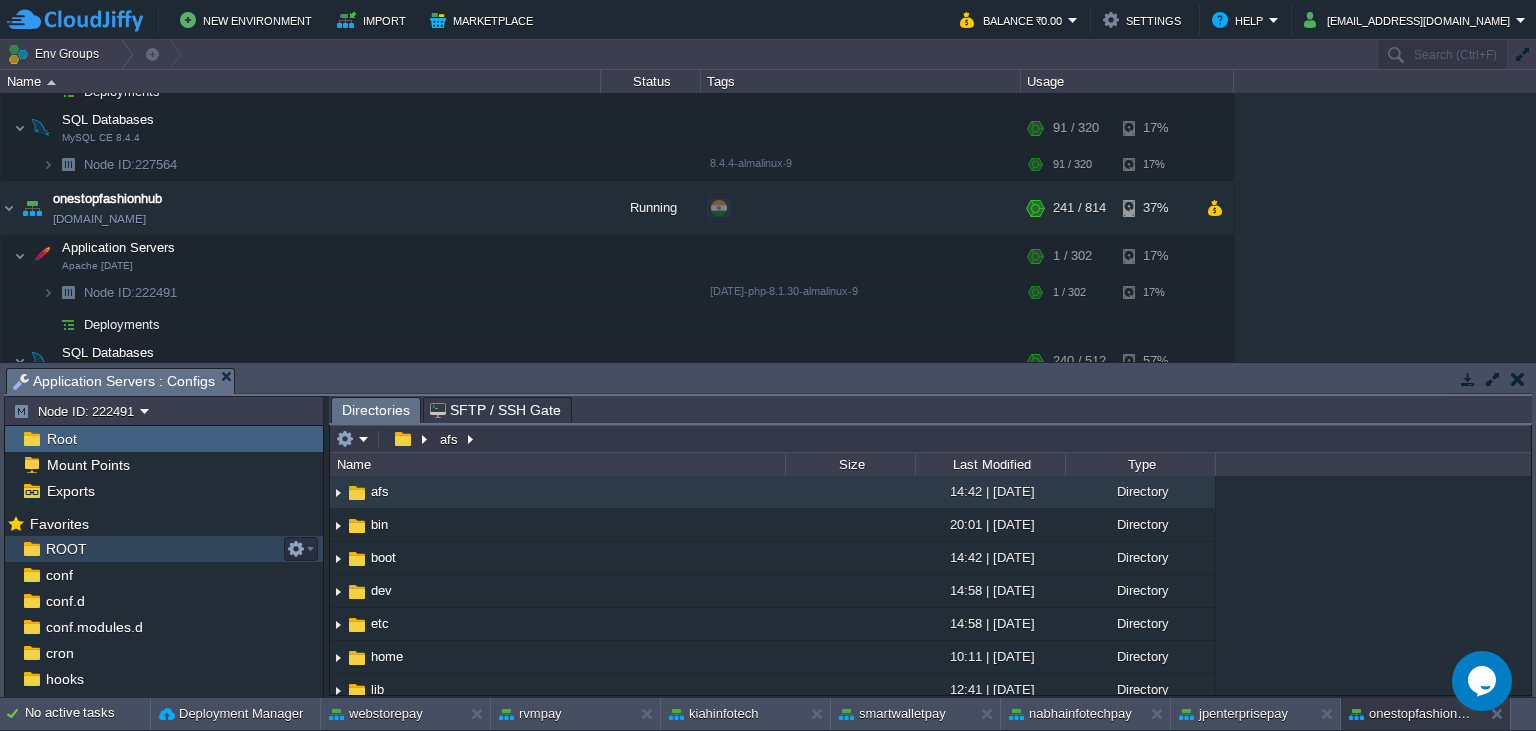 click on "ROOT" at bounding box center [164, 549] 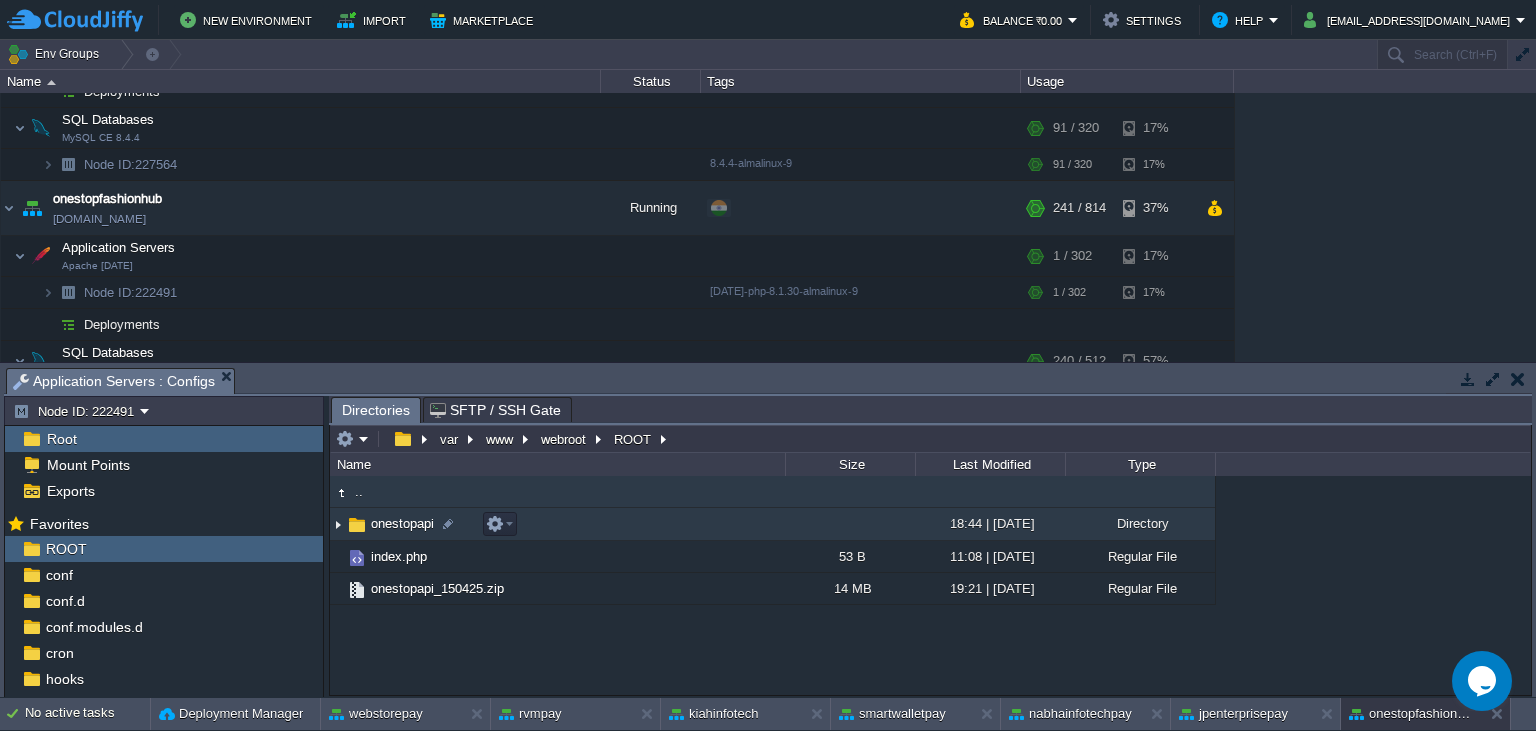 click on "onestopapi" at bounding box center (402, 523) 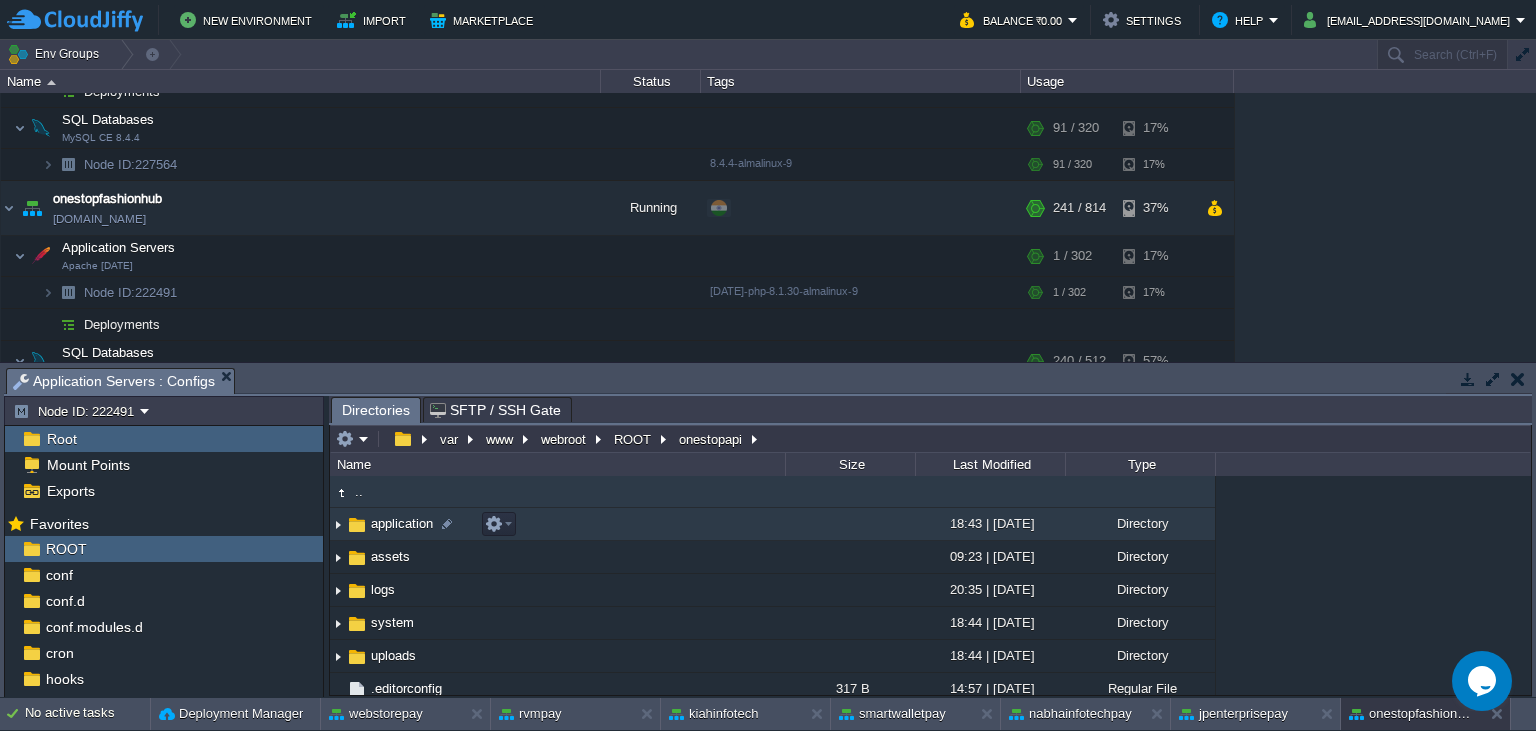 click on "application" at bounding box center (402, 523) 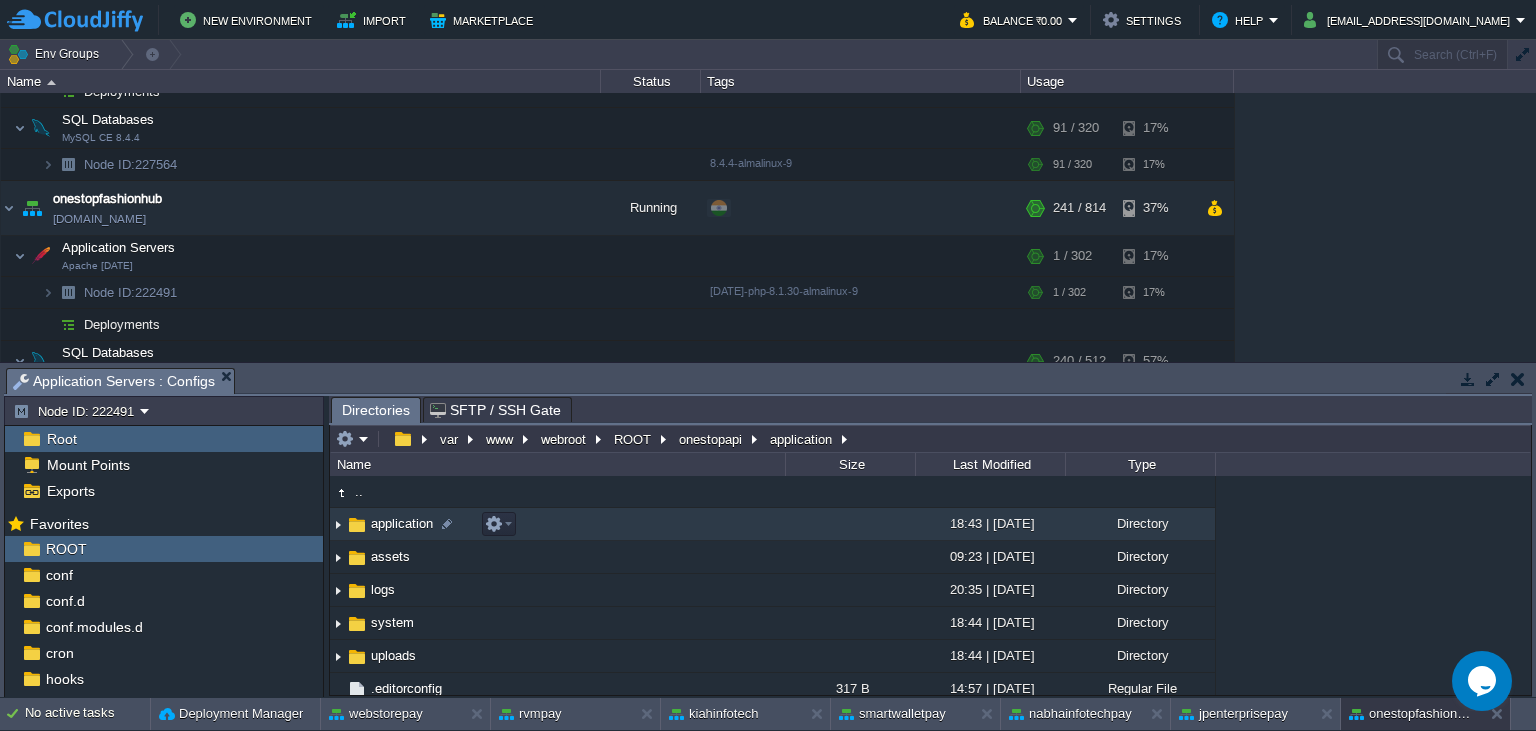 click on "application" at bounding box center (402, 523) 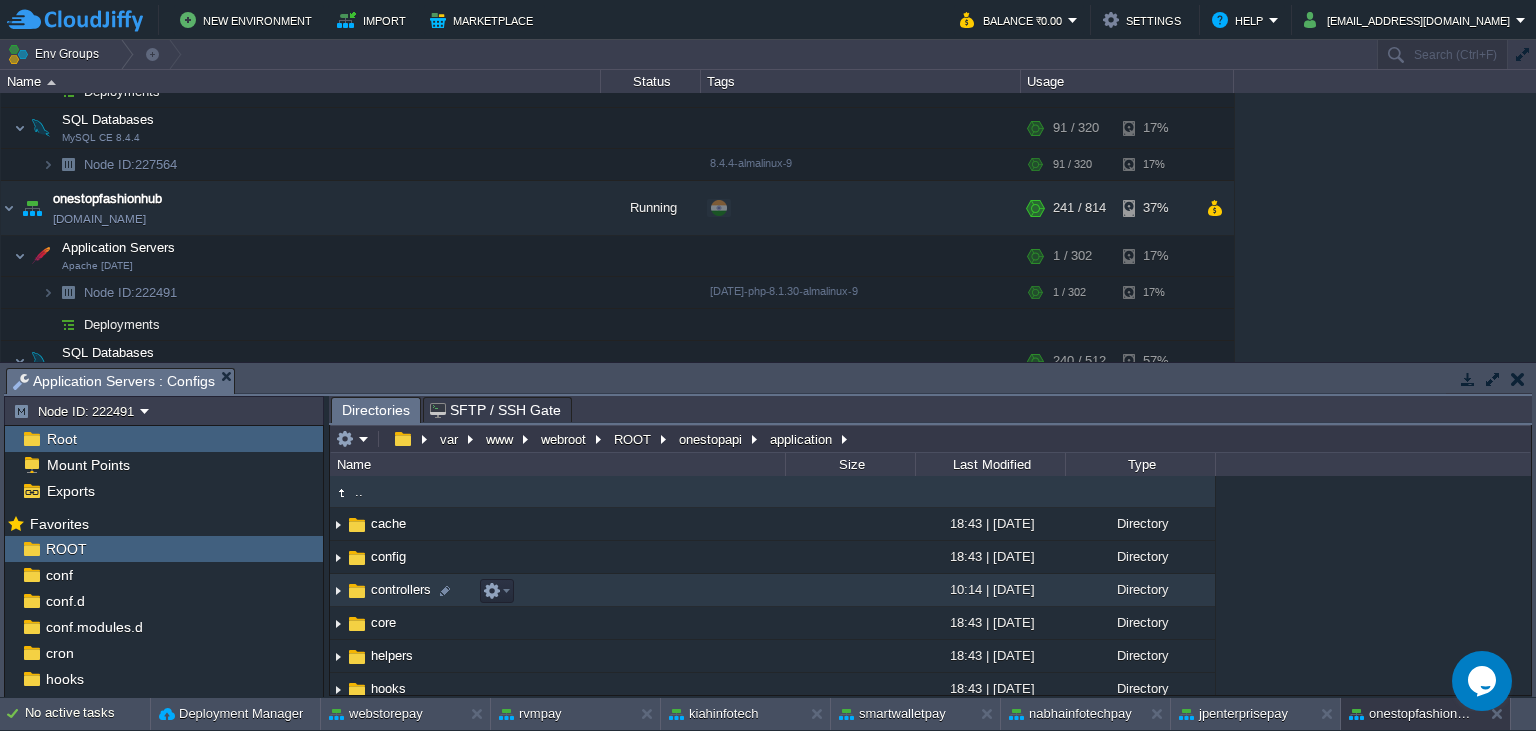 click on "controllers" at bounding box center [401, 589] 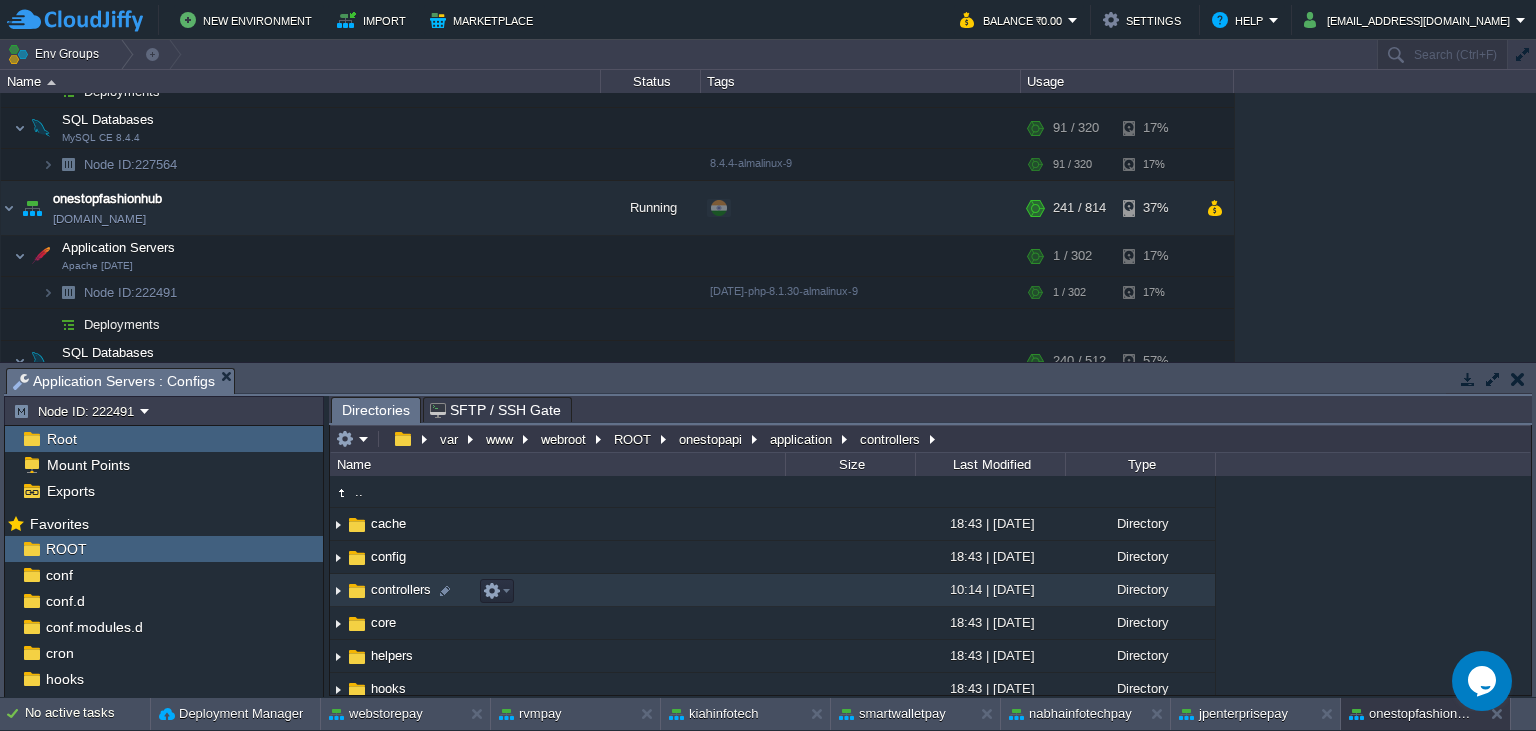 click on "controllers" at bounding box center [401, 589] 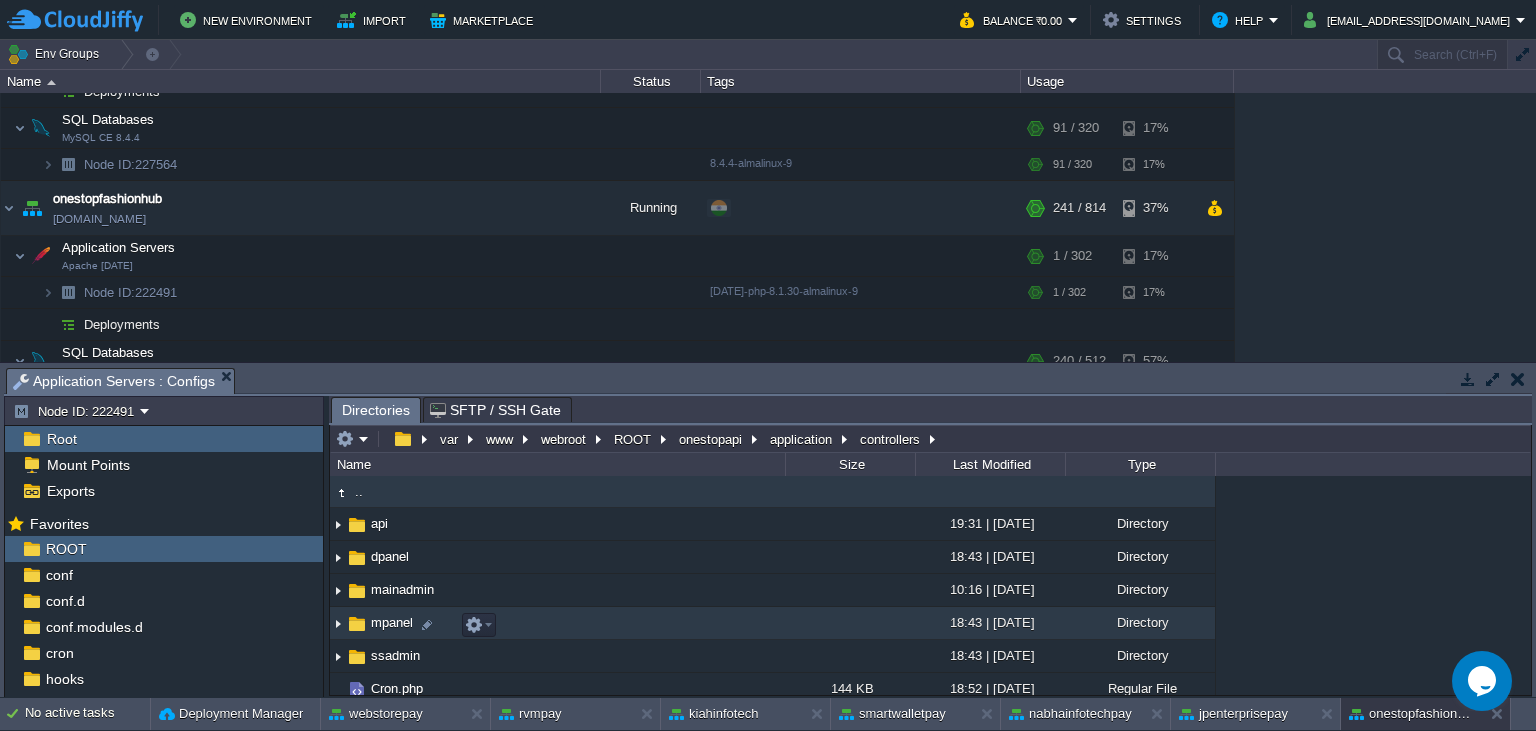 click on "mpanel" at bounding box center (392, 622) 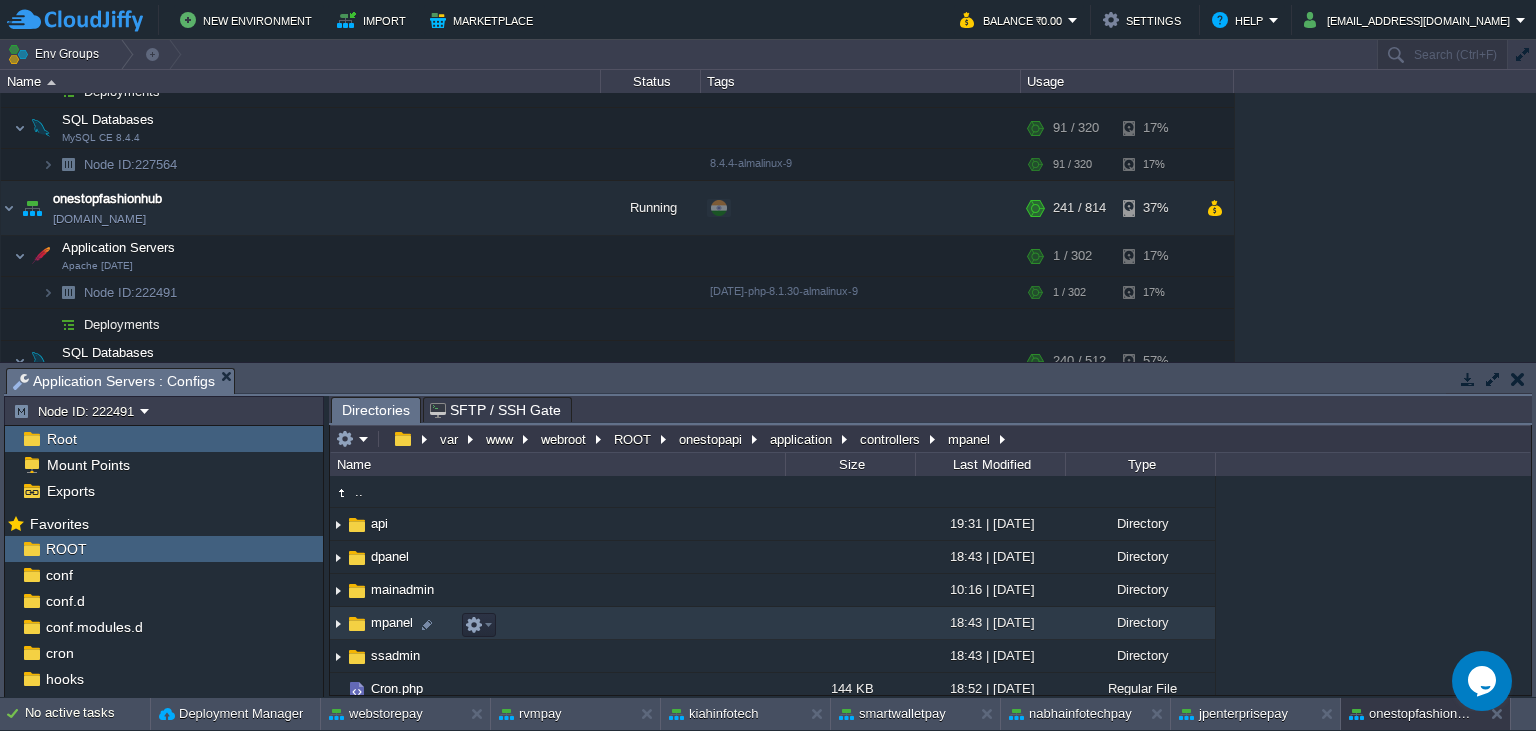 click on "mpanel" at bounding box center (392, 622) 